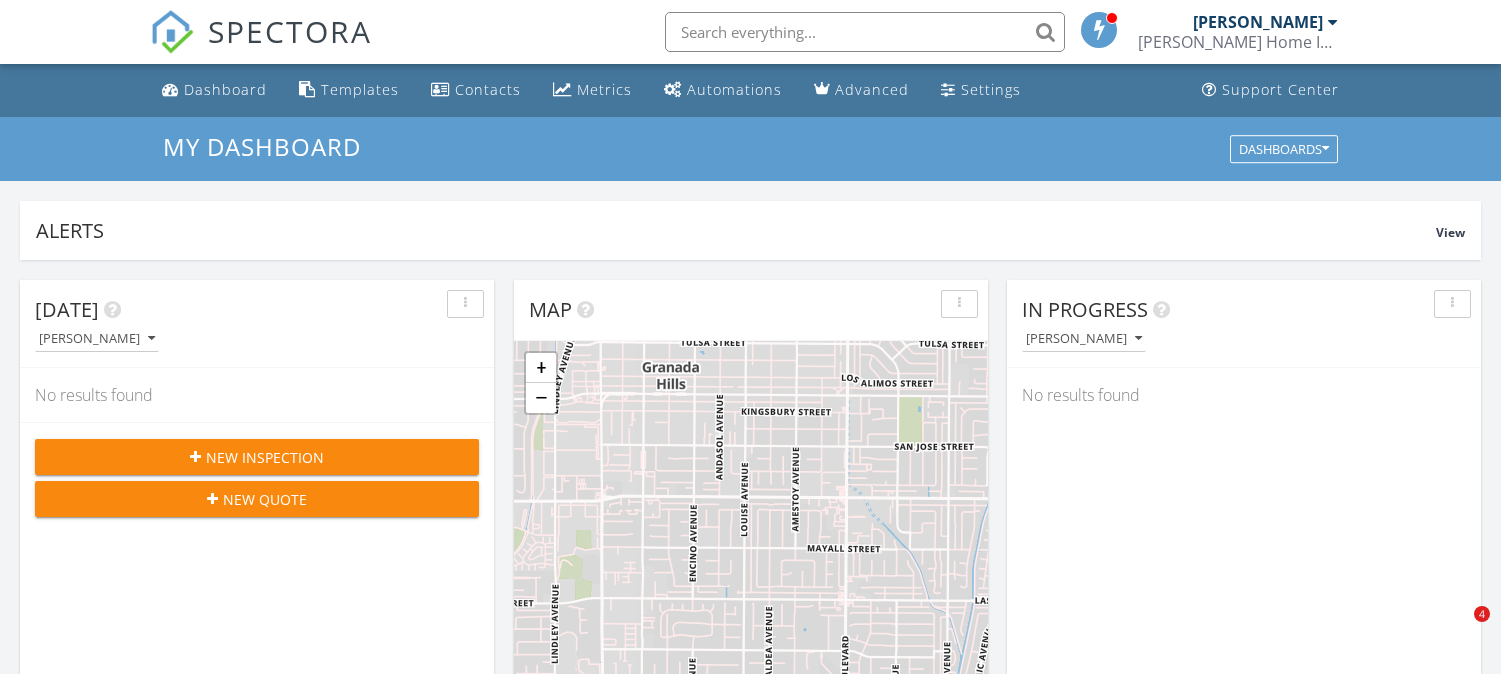 scroll, scrollTop: 0, scrollLeft: 0, axis: both 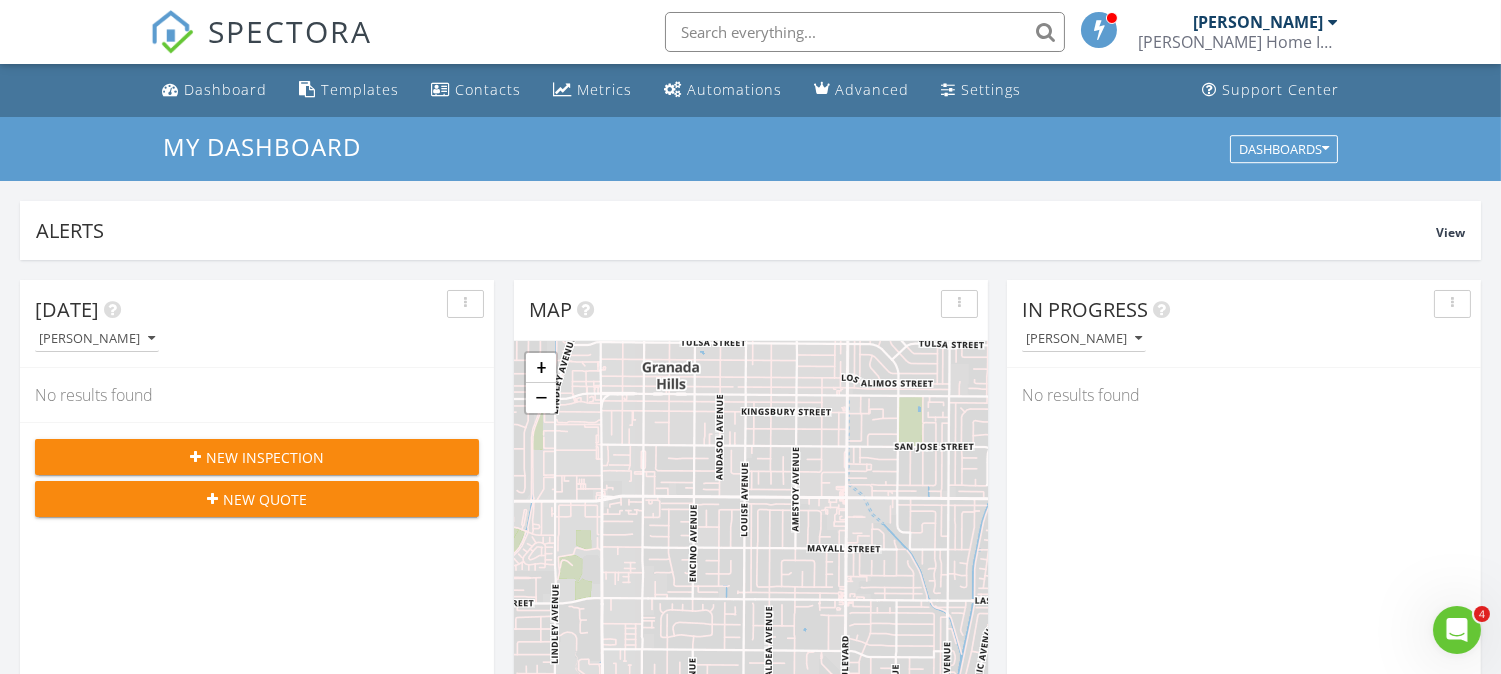 click on "New Inspection" at bounding box center (265, 457) 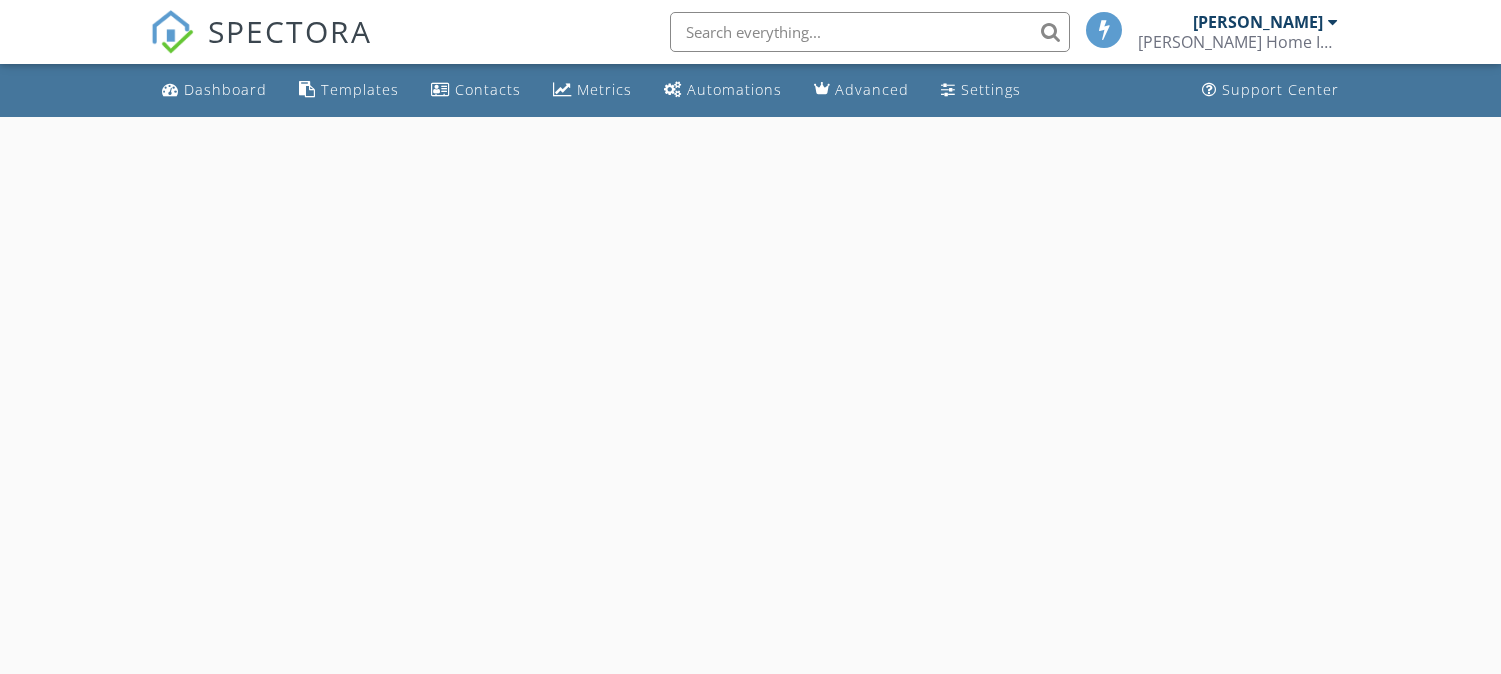 scroll, scrollTop: 0, scrollLeft: 0, axis: both 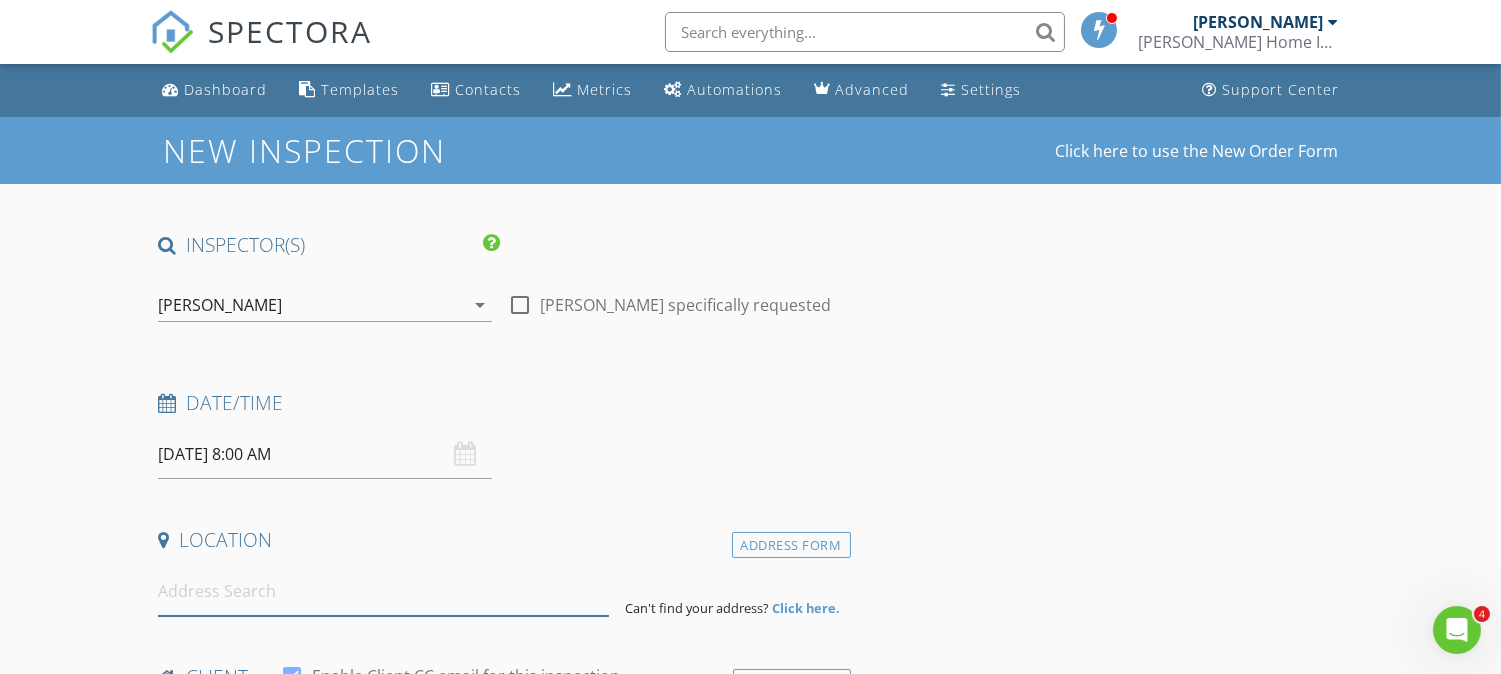 click at bounding box center (383, 591) 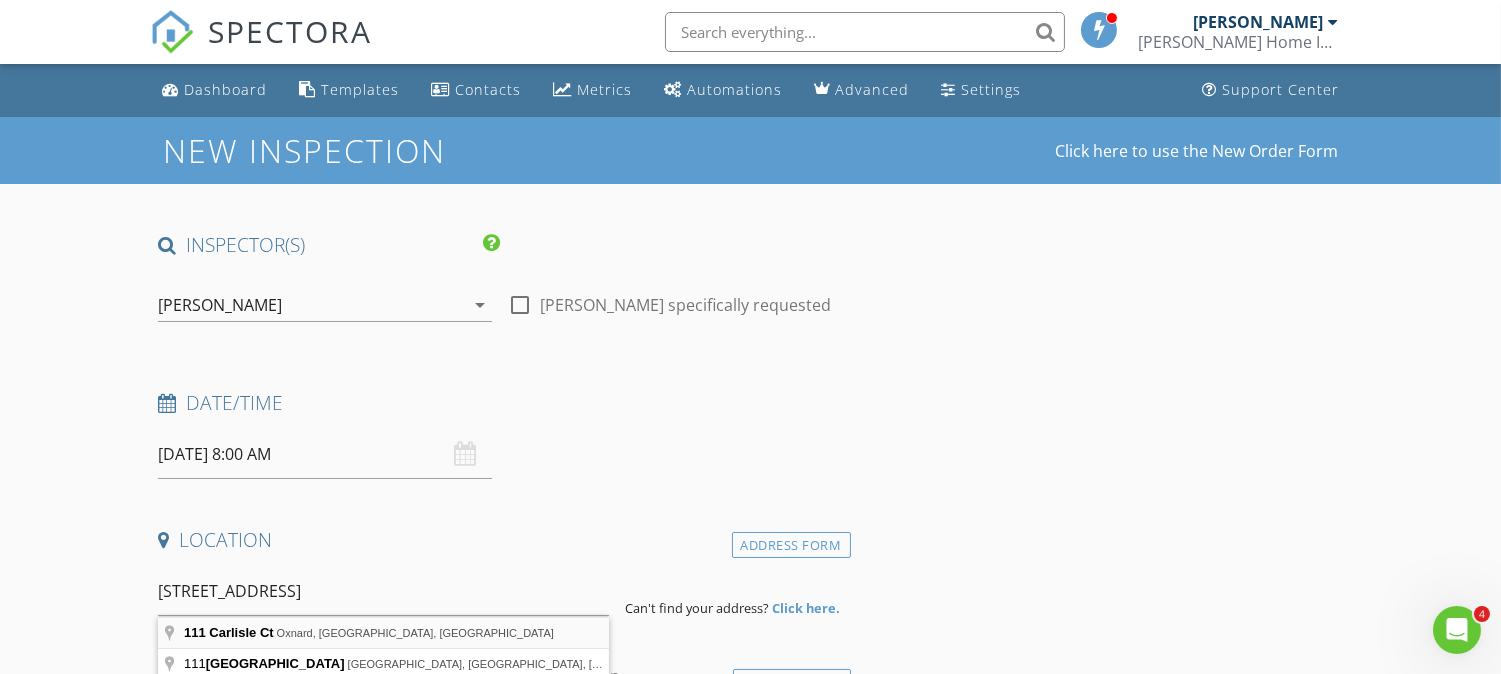 type on "111 Carlisle Ct, Oxnard, CA, USA" 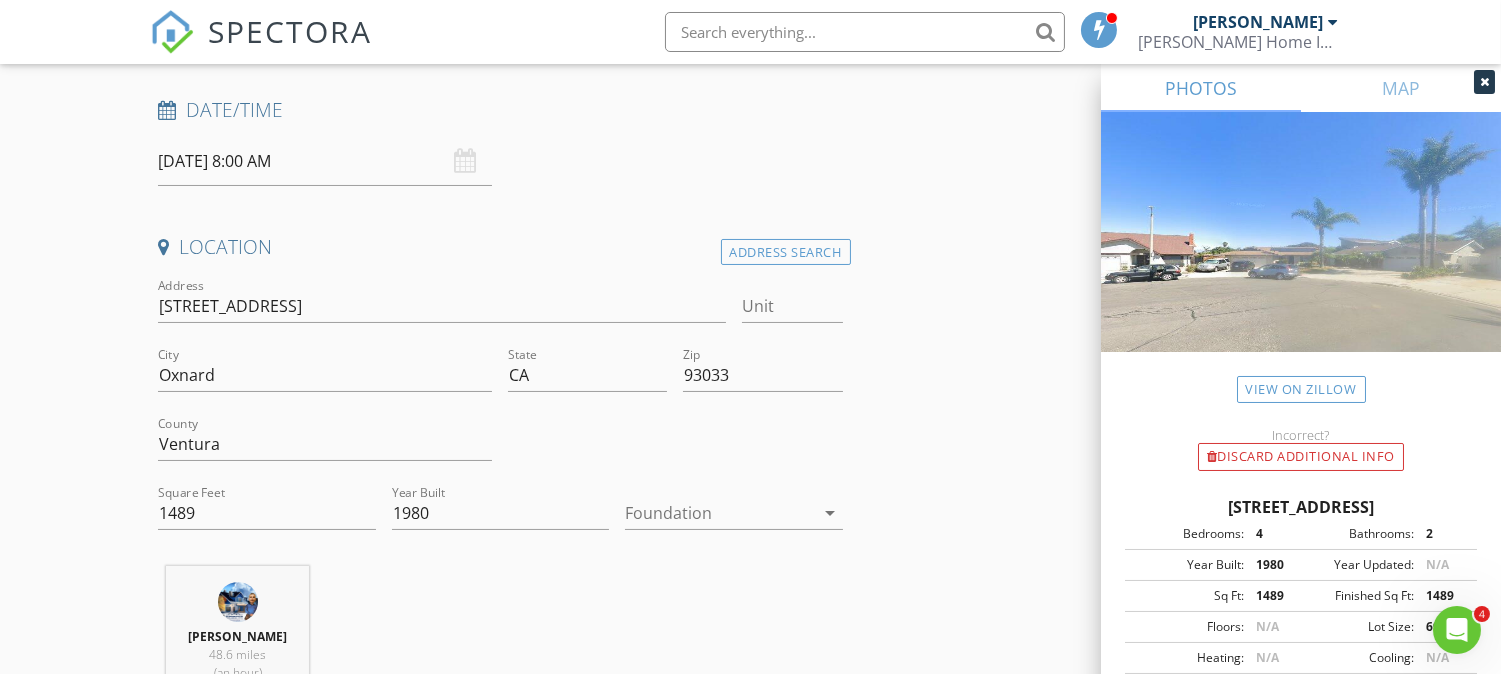 scroll, scrollTop: 324, scrollLeft: 0, axis: vertical 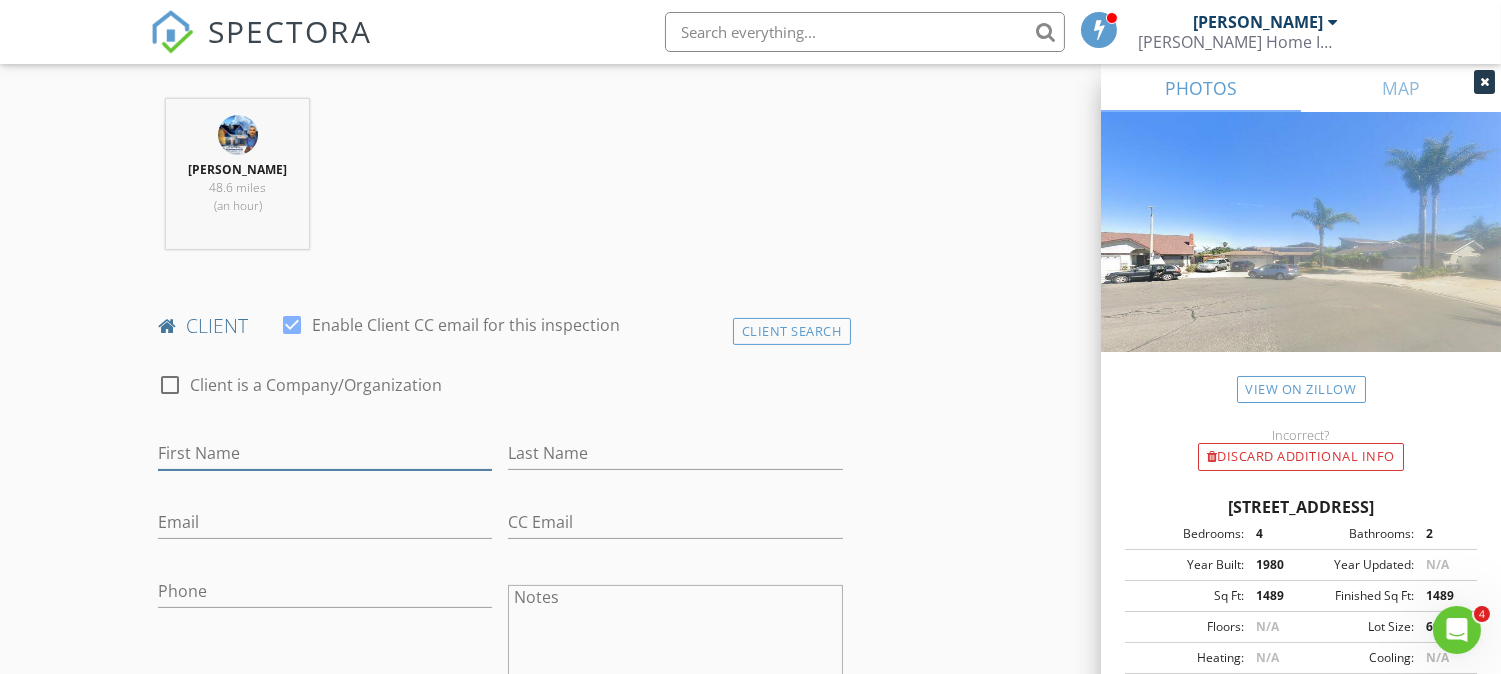 click on "First Name" at bounding box center (325, 453) 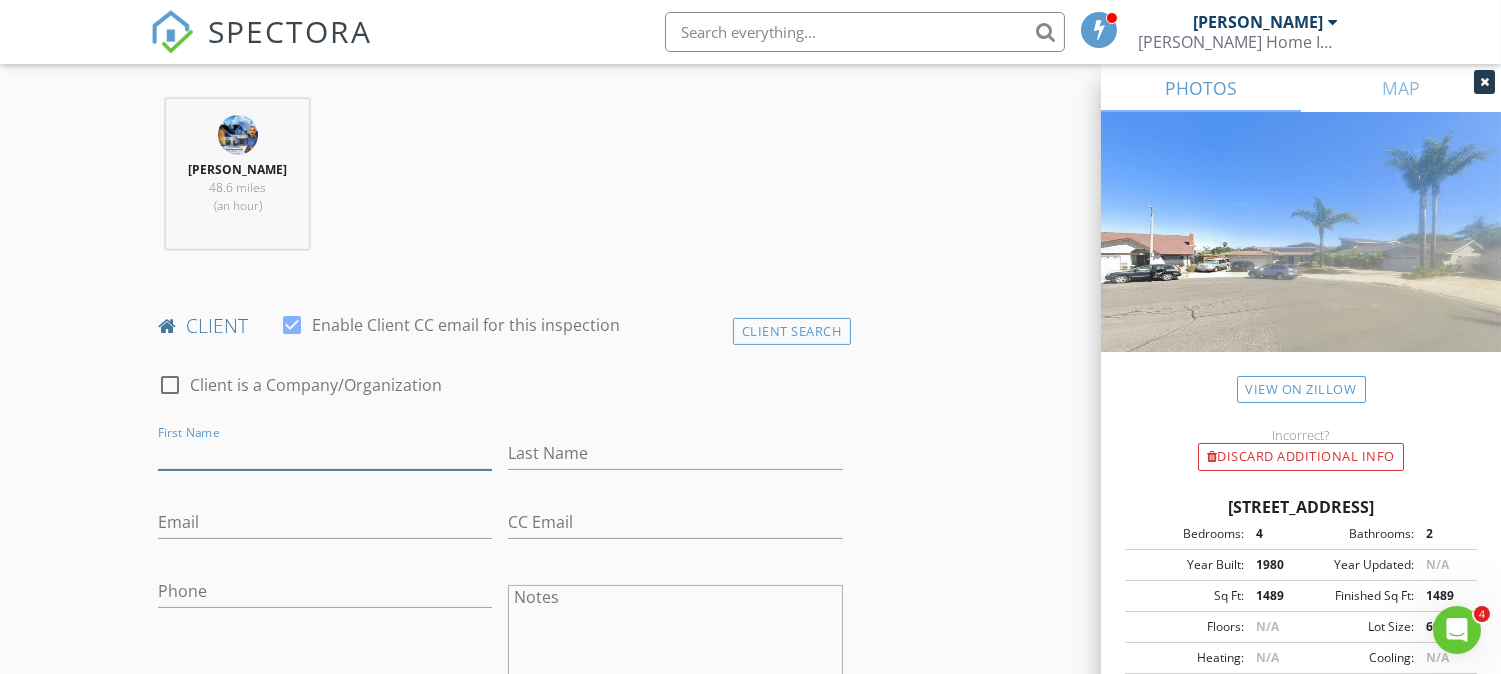 click on "First Name" at bounding box center (325, 453) 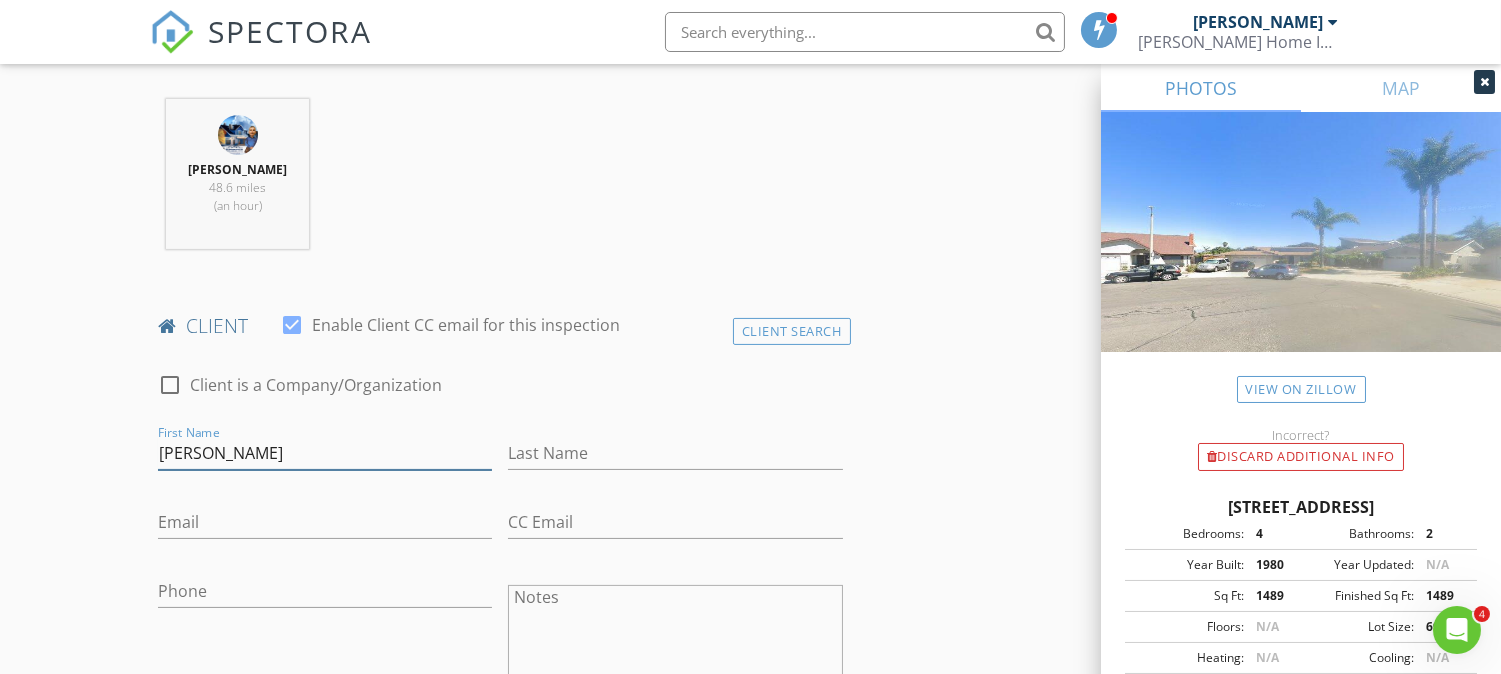 type on "[PERSON_NAME]" 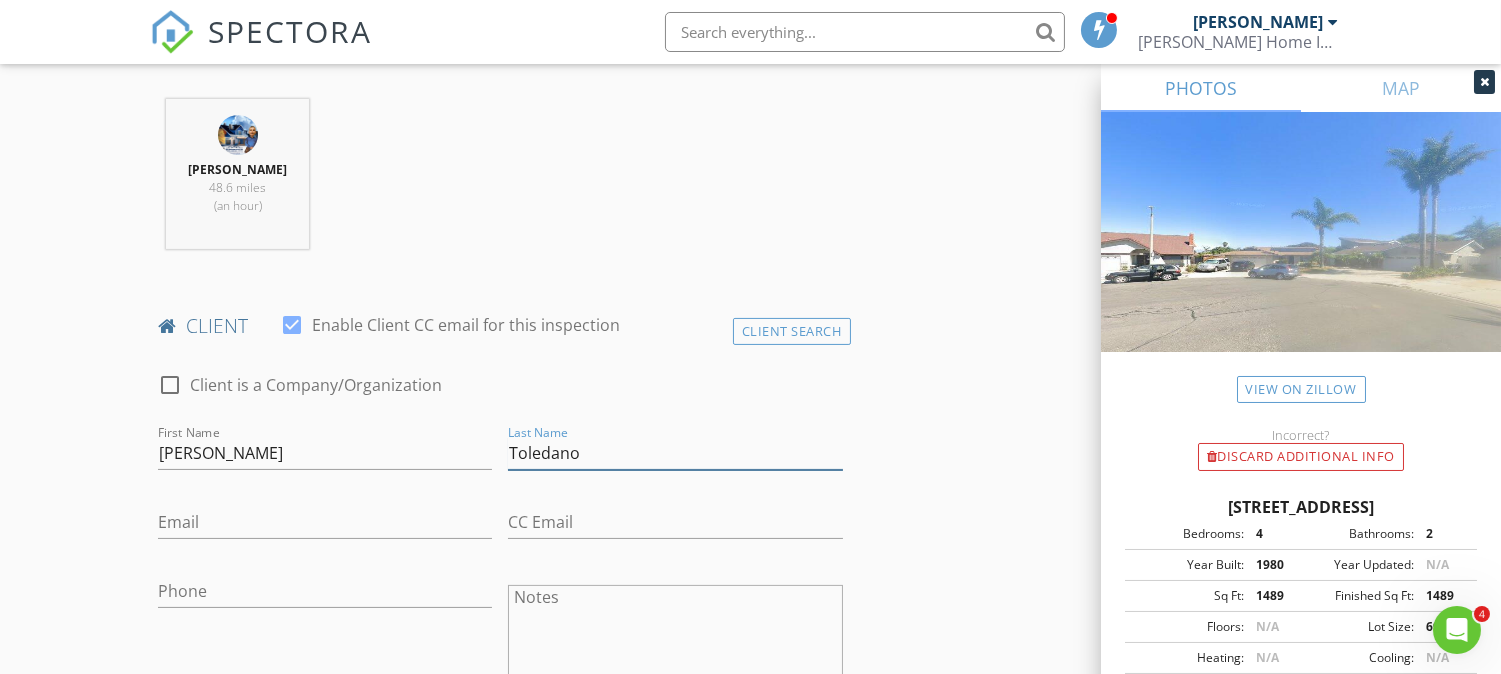 type on "Toledano" 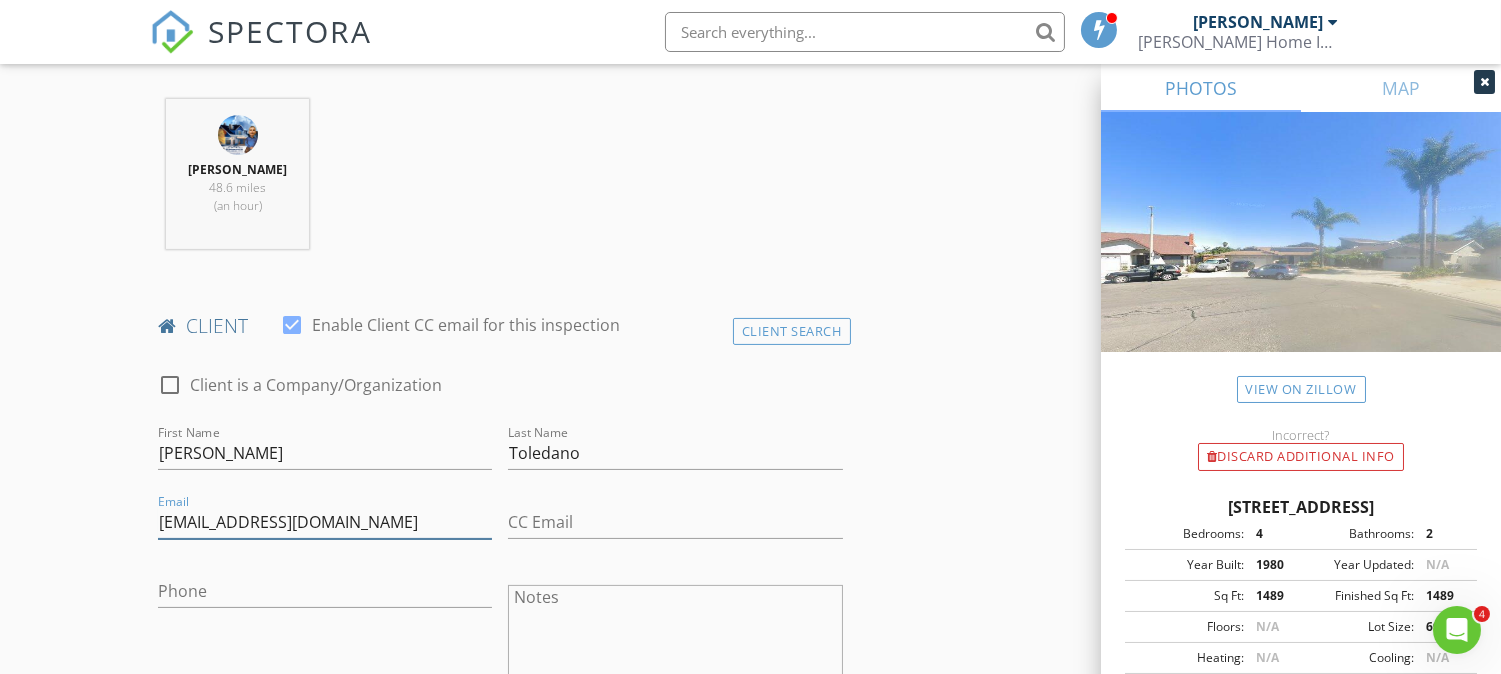 type on "[EMAIL_ADDRESS][DOMAIN_NAME]" 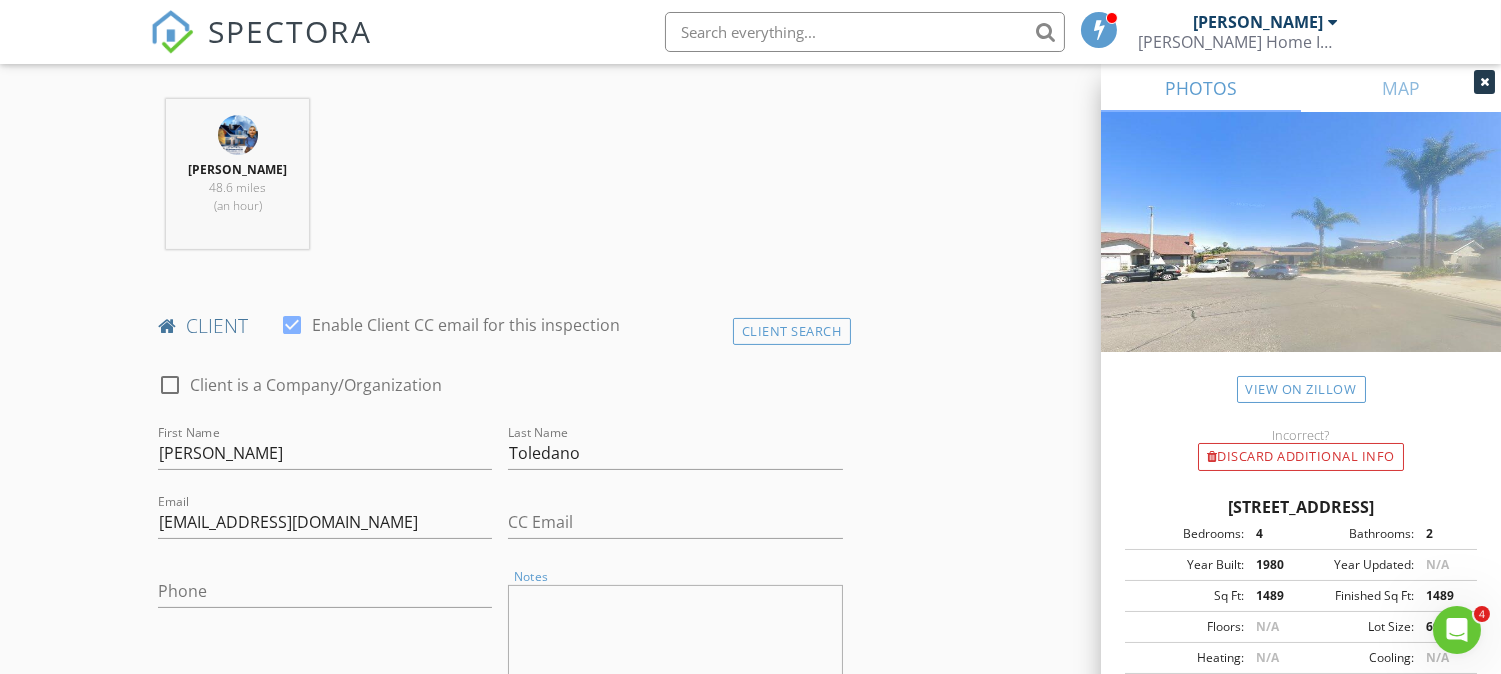 scroll, scrollTop: 1178, scrollLeft: 0, axis: vertical 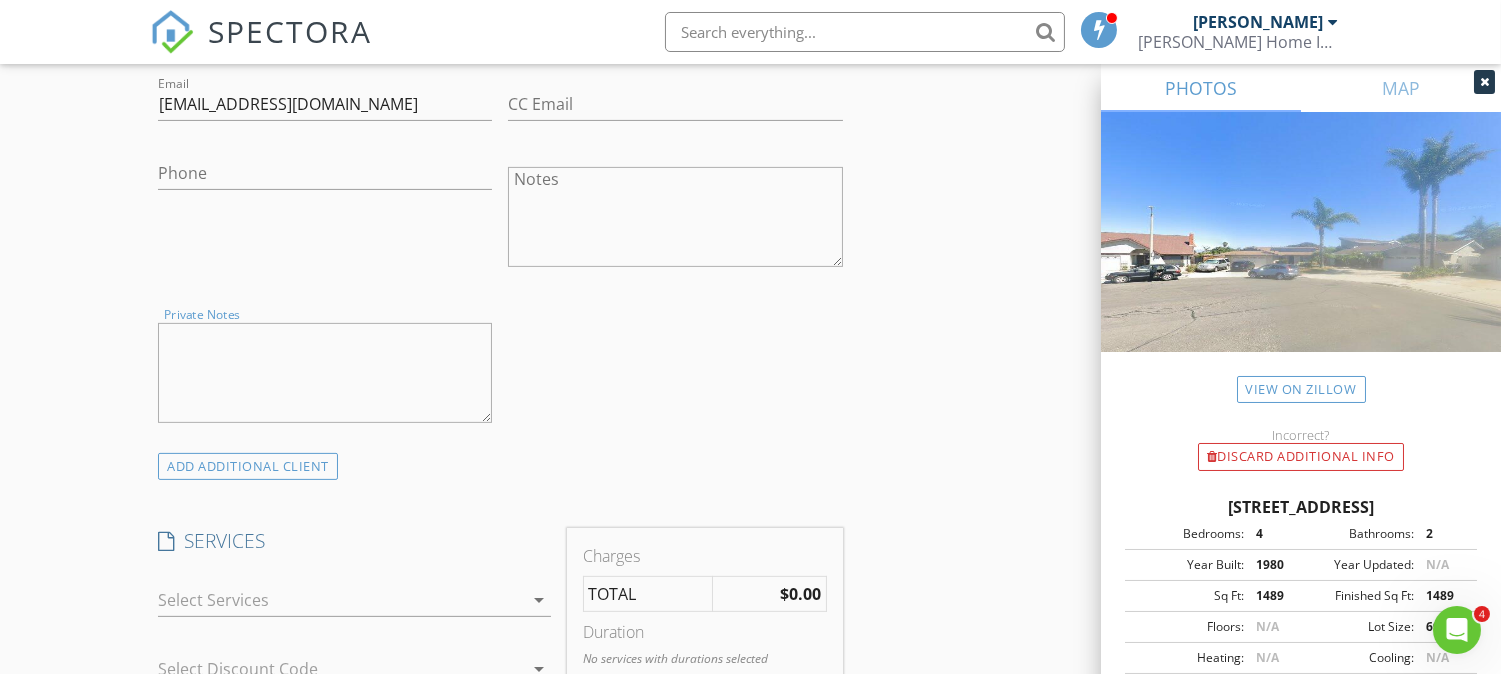 click at bounding box center [340, 600] 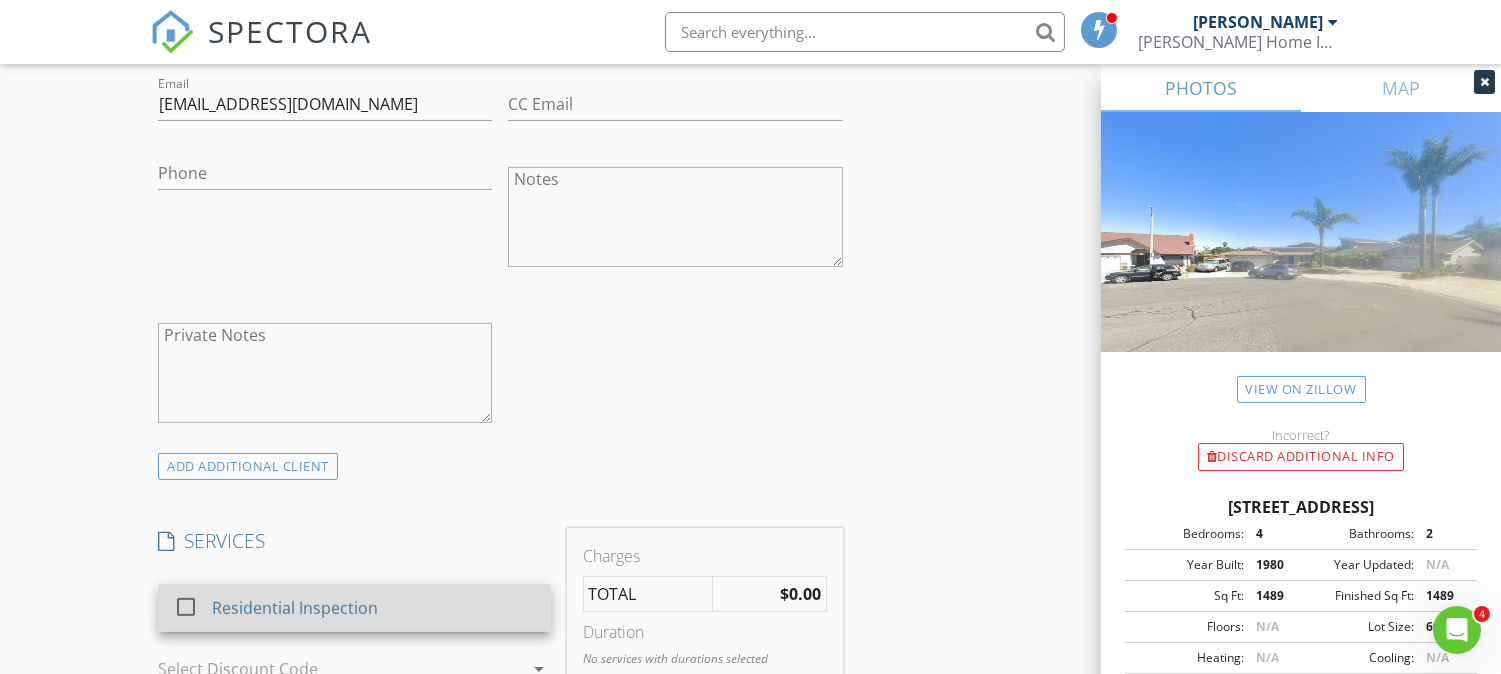 click at bounding box center [186, 607] 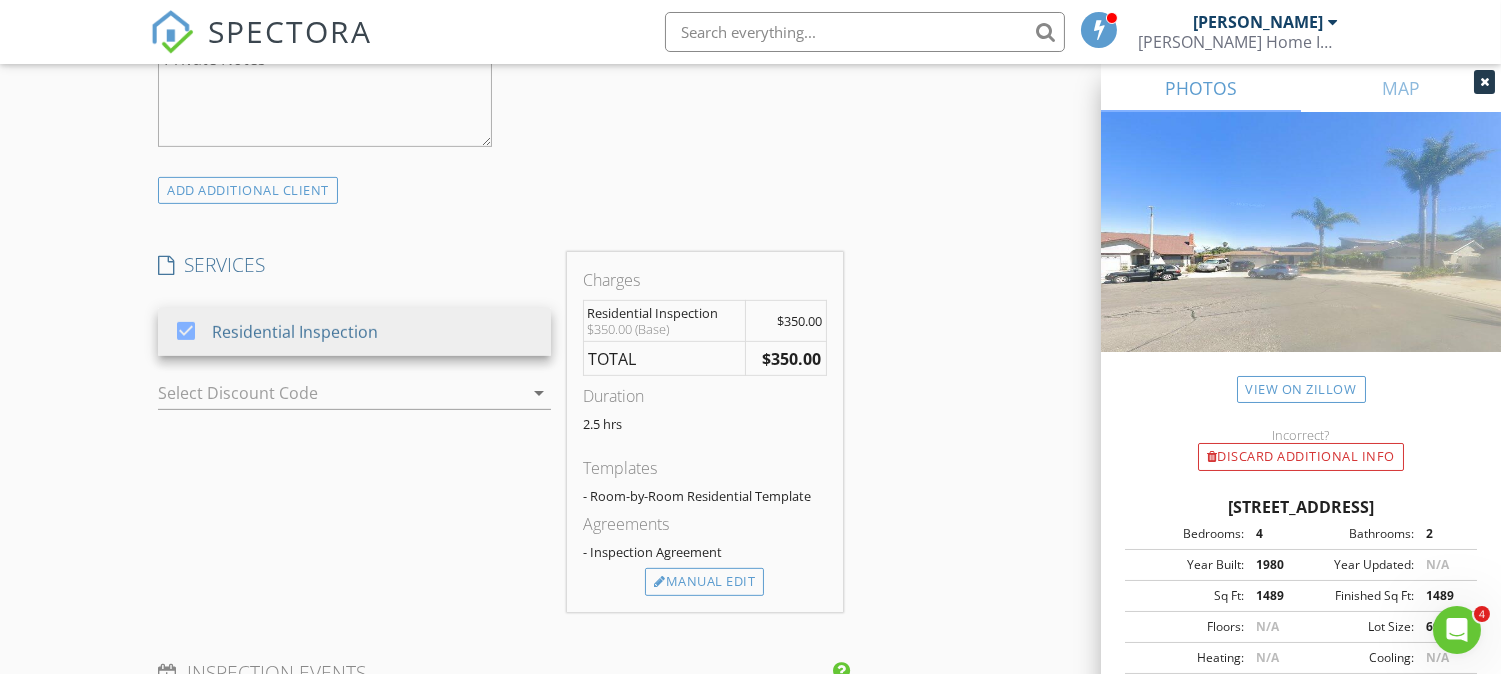 scroll, scrollTop: 1630, scrollLeft: 0, axis: vertical 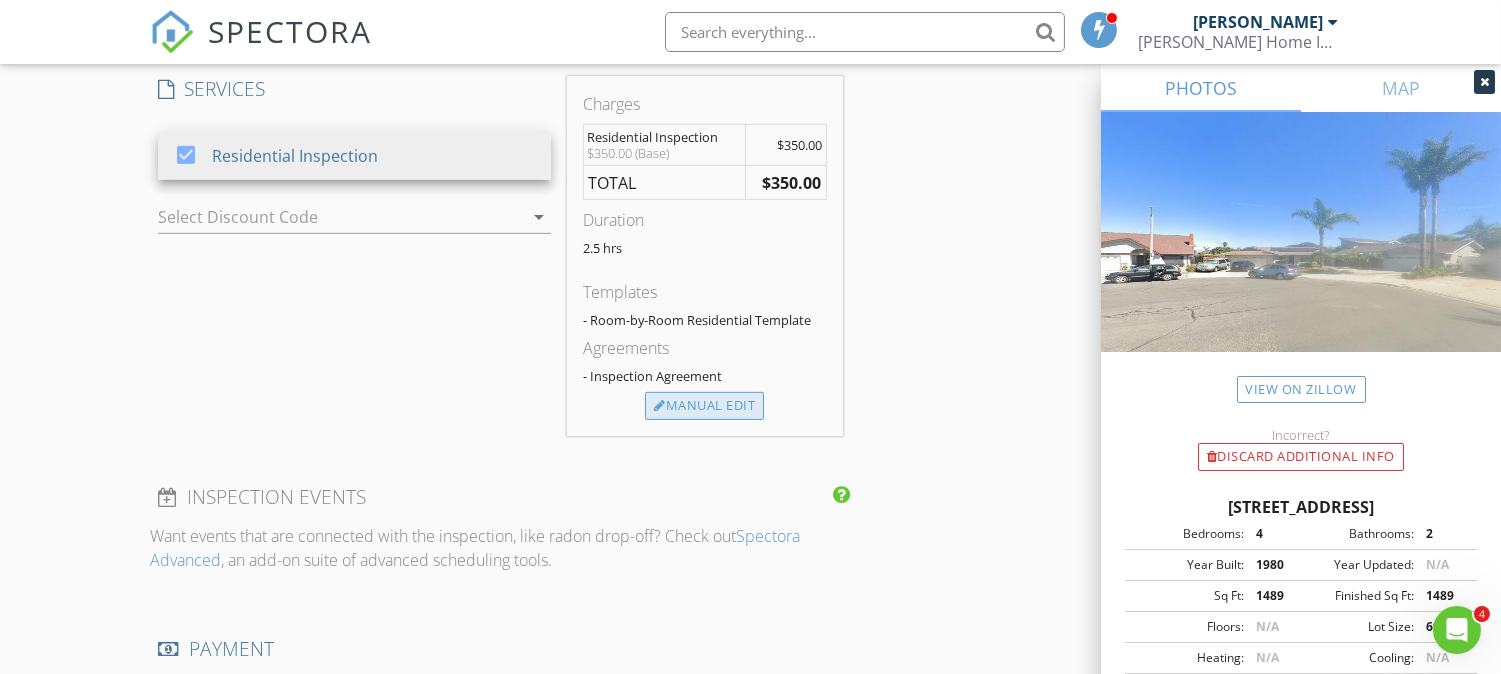 click on "Manual Edit" at bounding box center [704, 406] 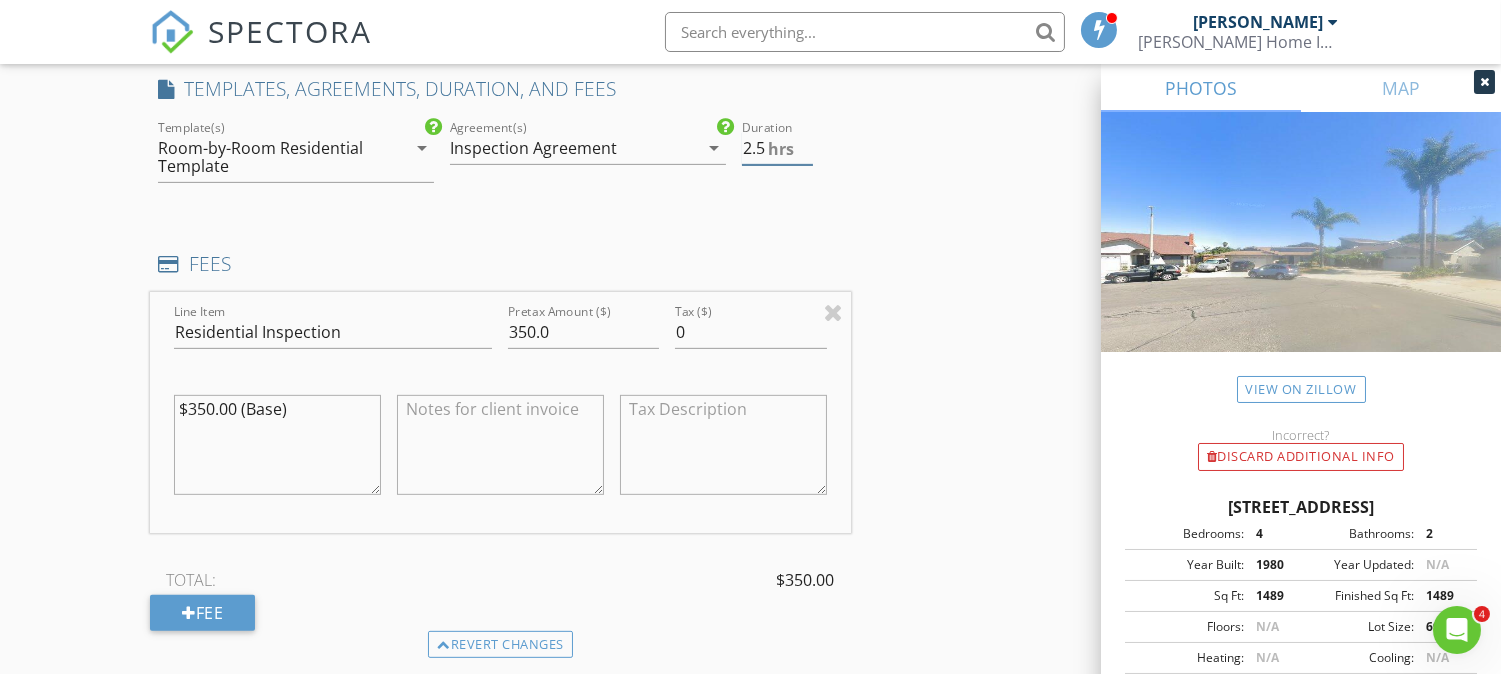 click on "2.5" at bounding box center (777, 148) 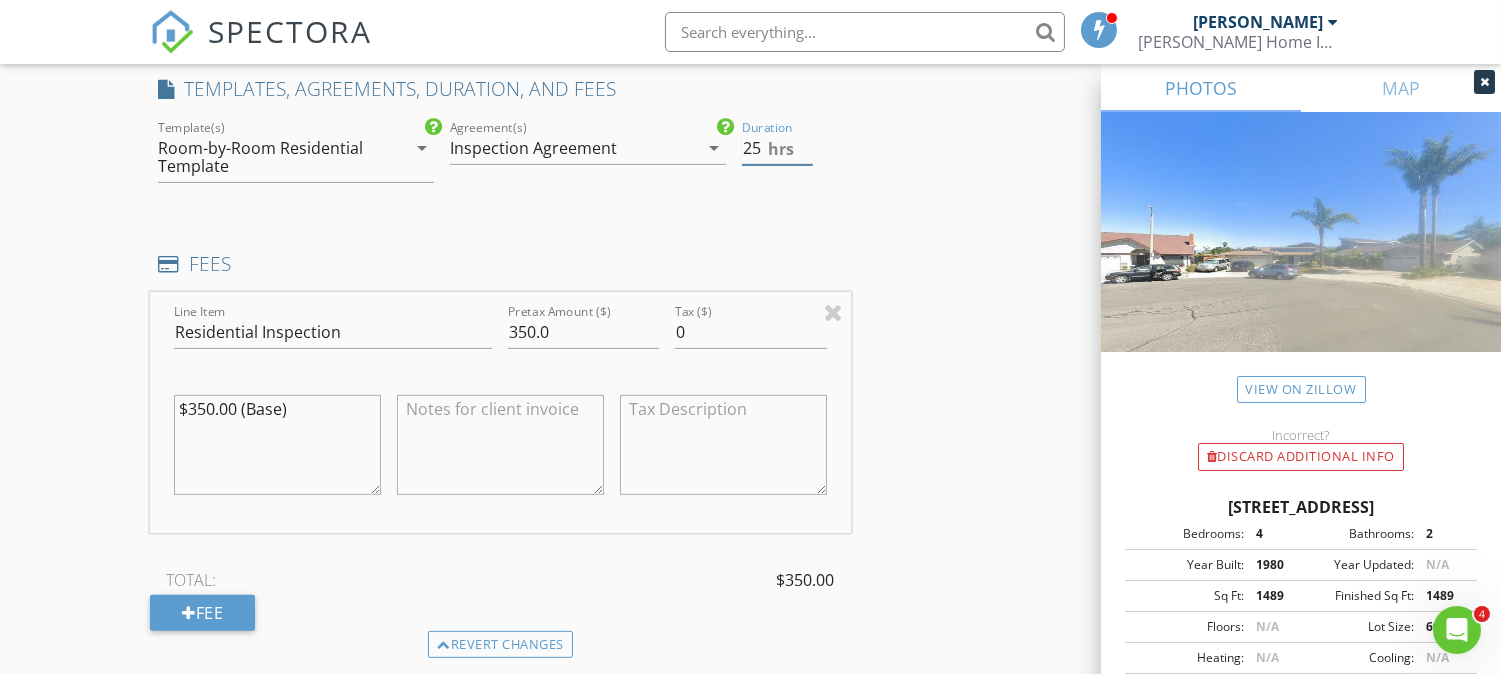 type on "5" 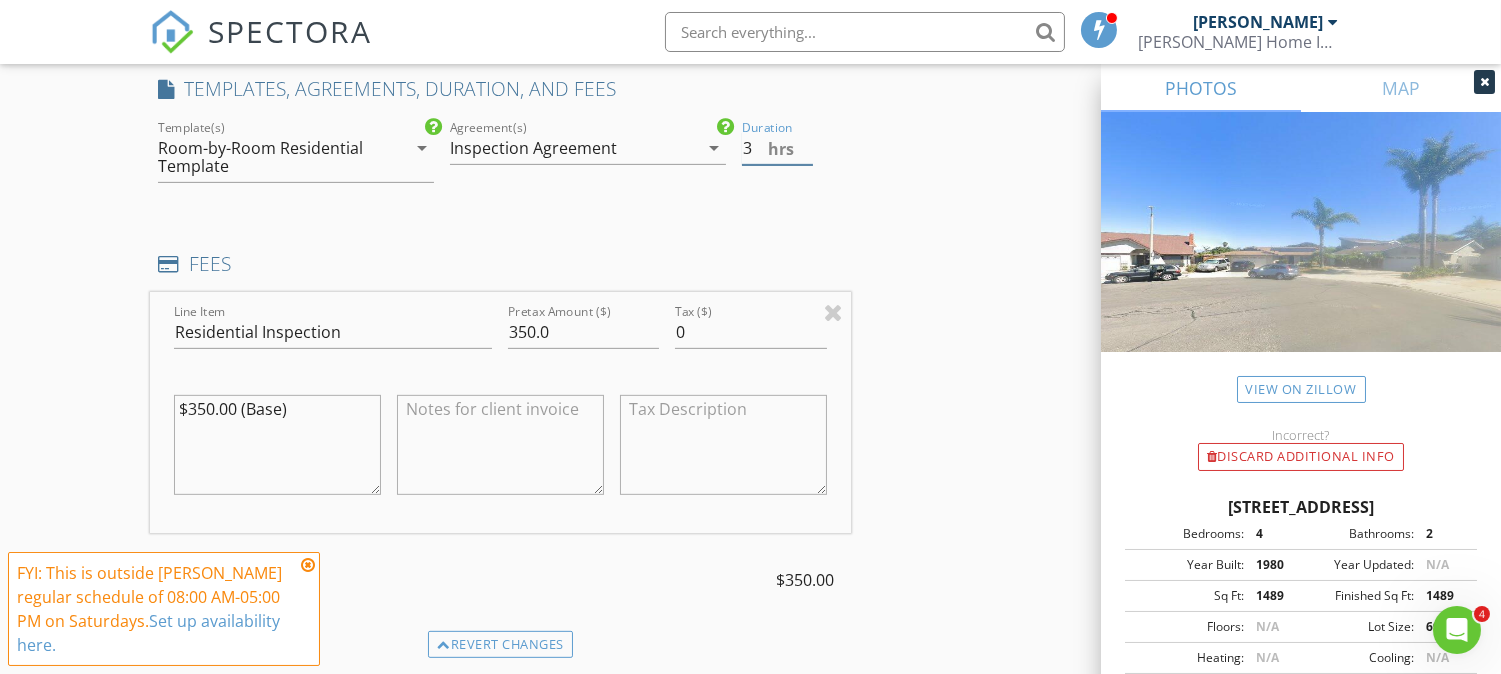 type on "3" 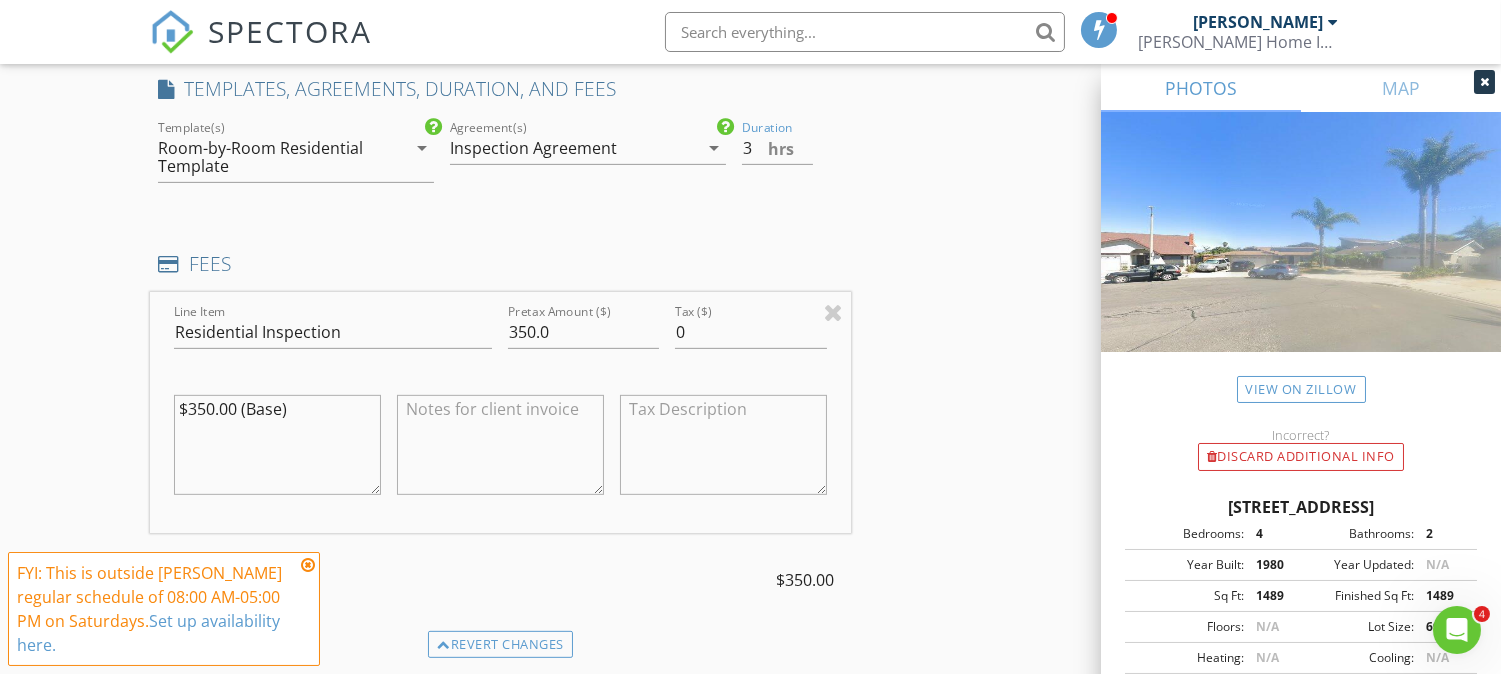 click on "$350.00 (Base)" at bounding box center (277, 445) 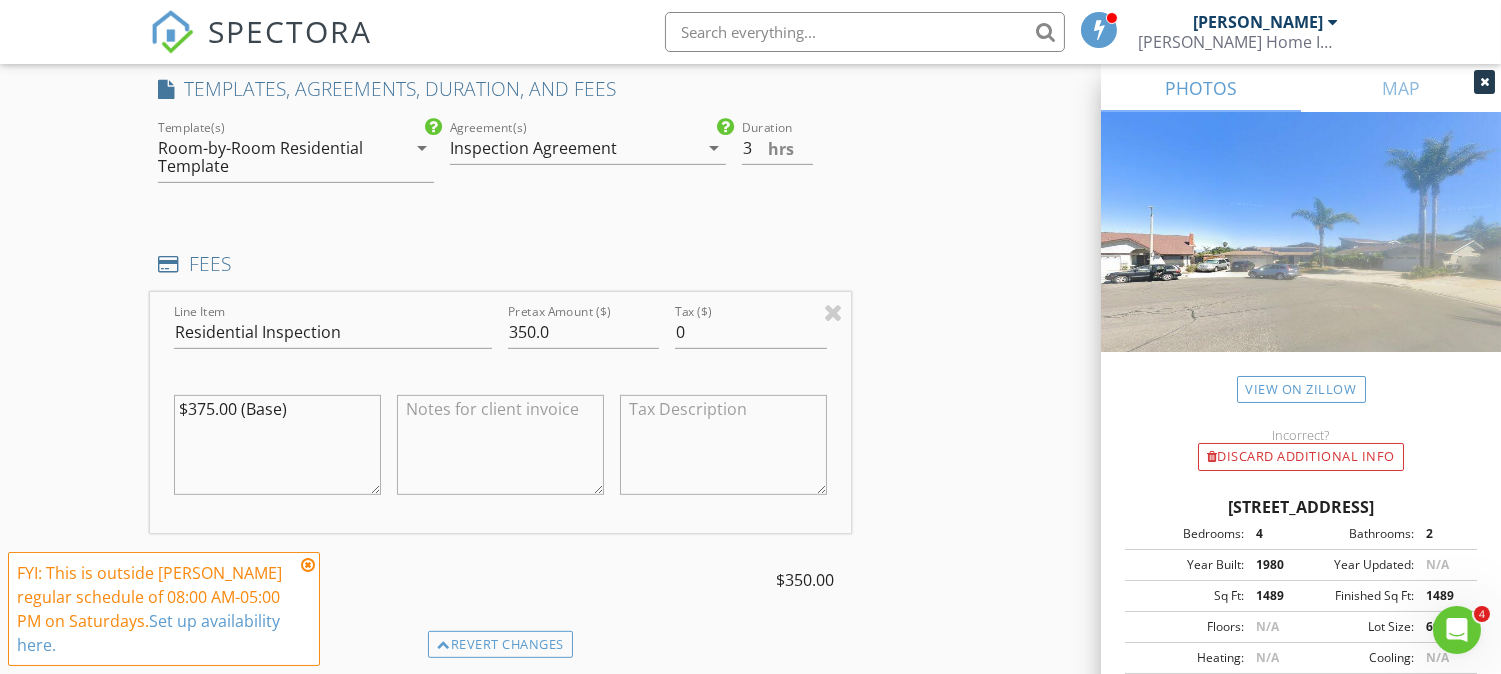 type on "$375.00 (Base)" 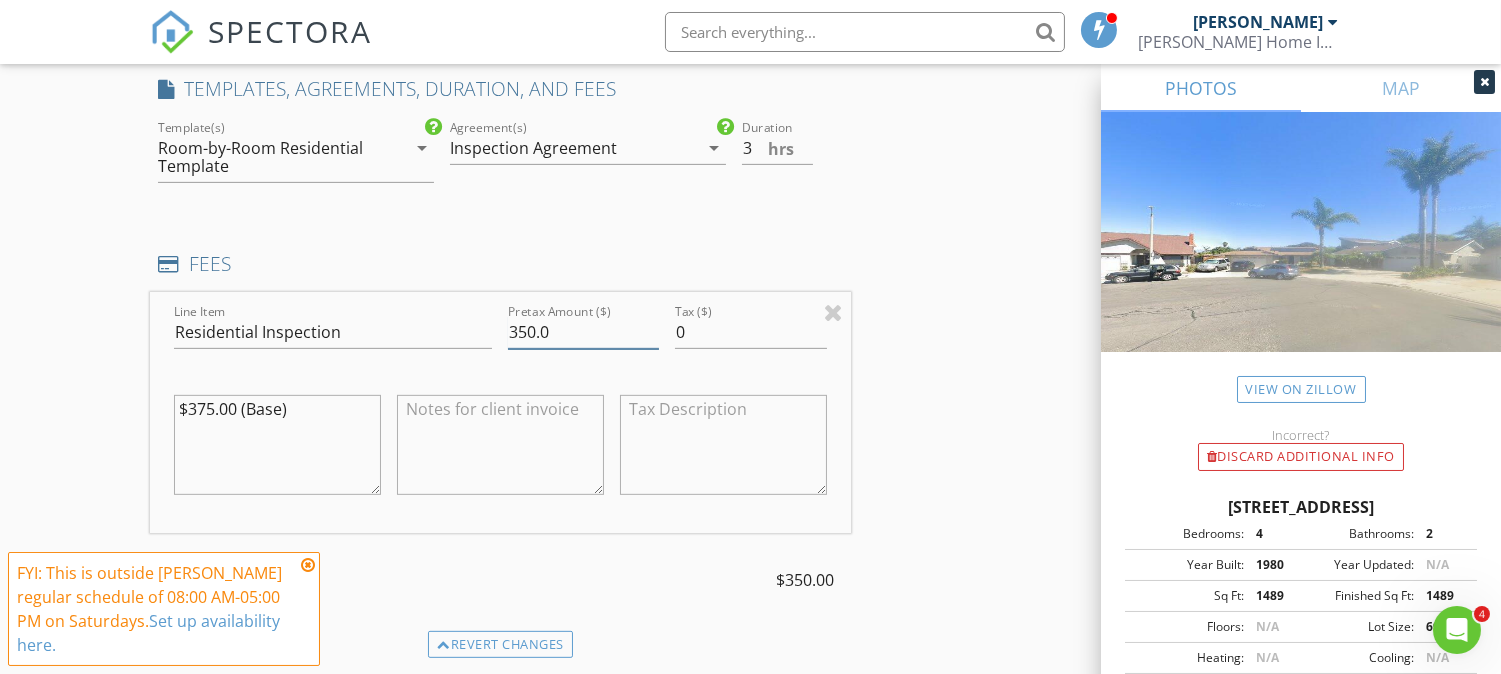 click on "350.0" at bounding box center (583, 332) 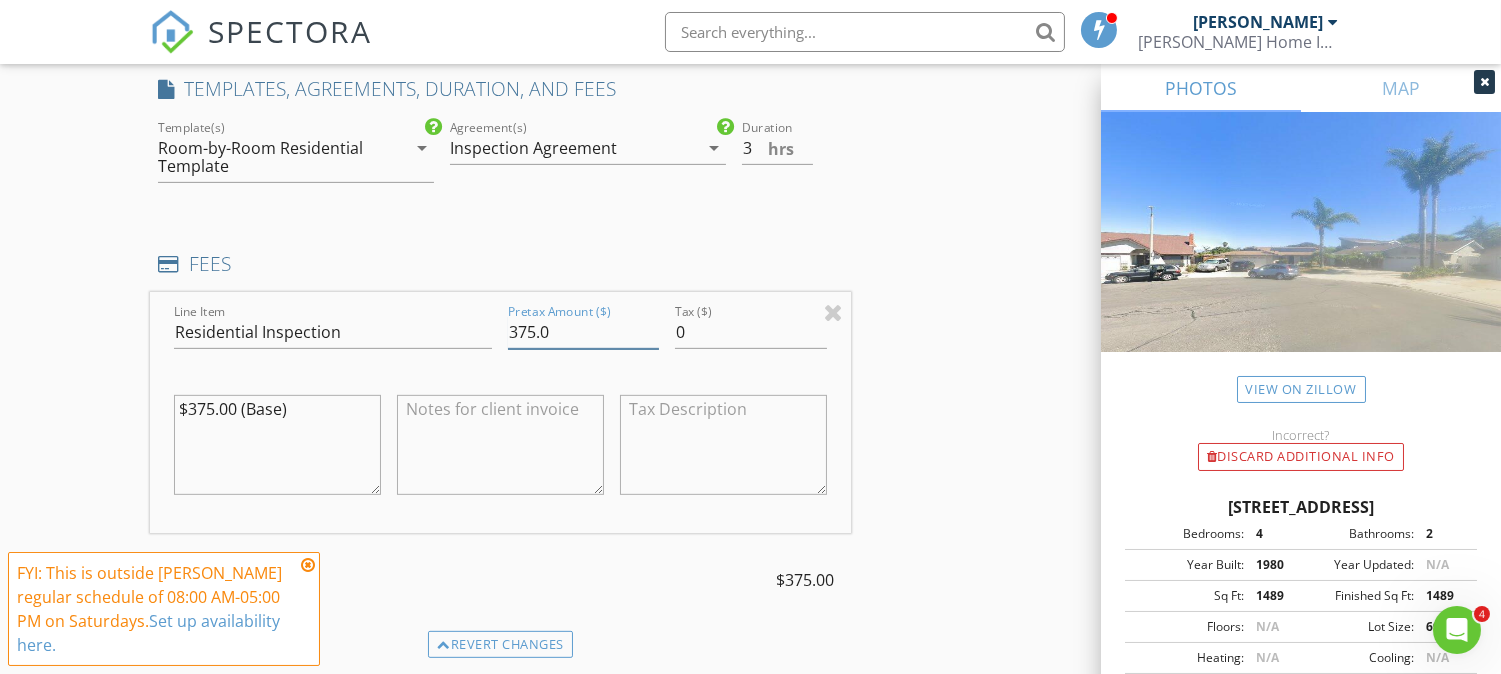type on "375.0" 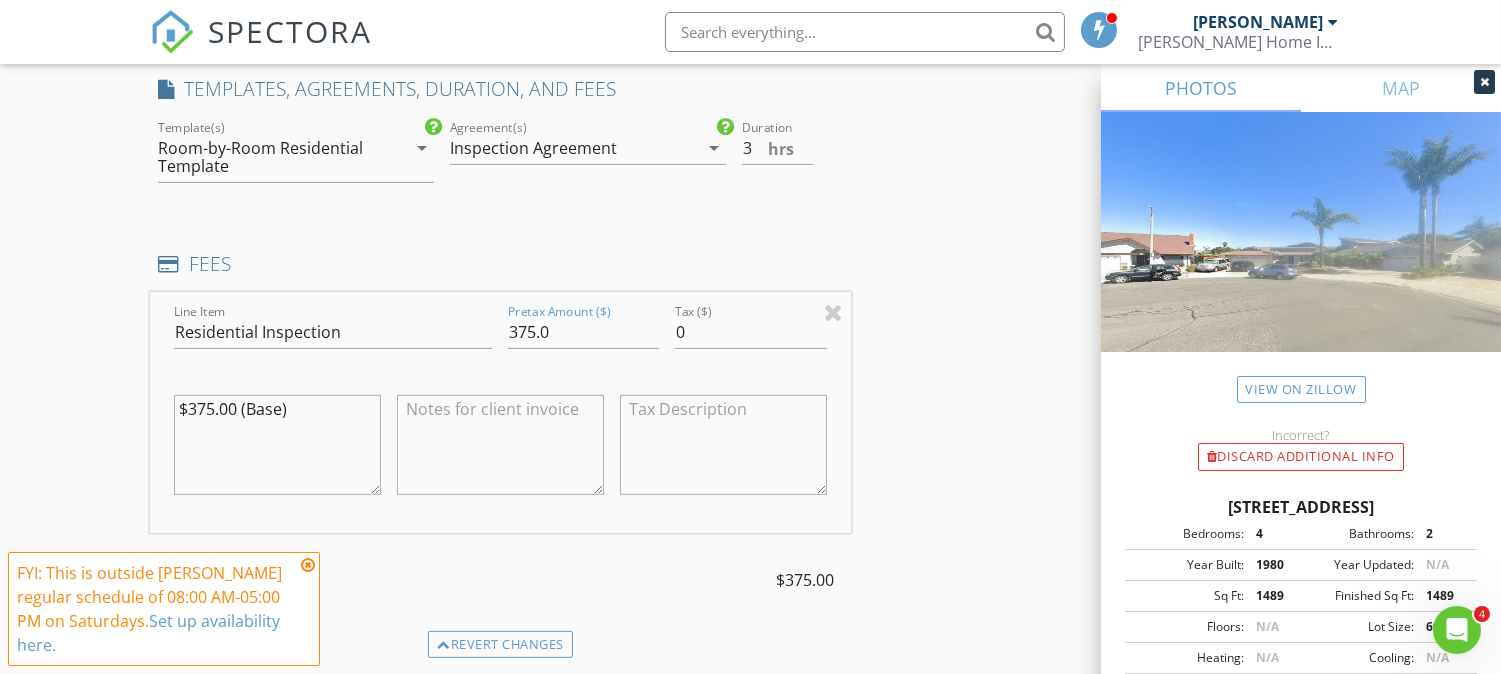 click at bounding box center (308, 565) 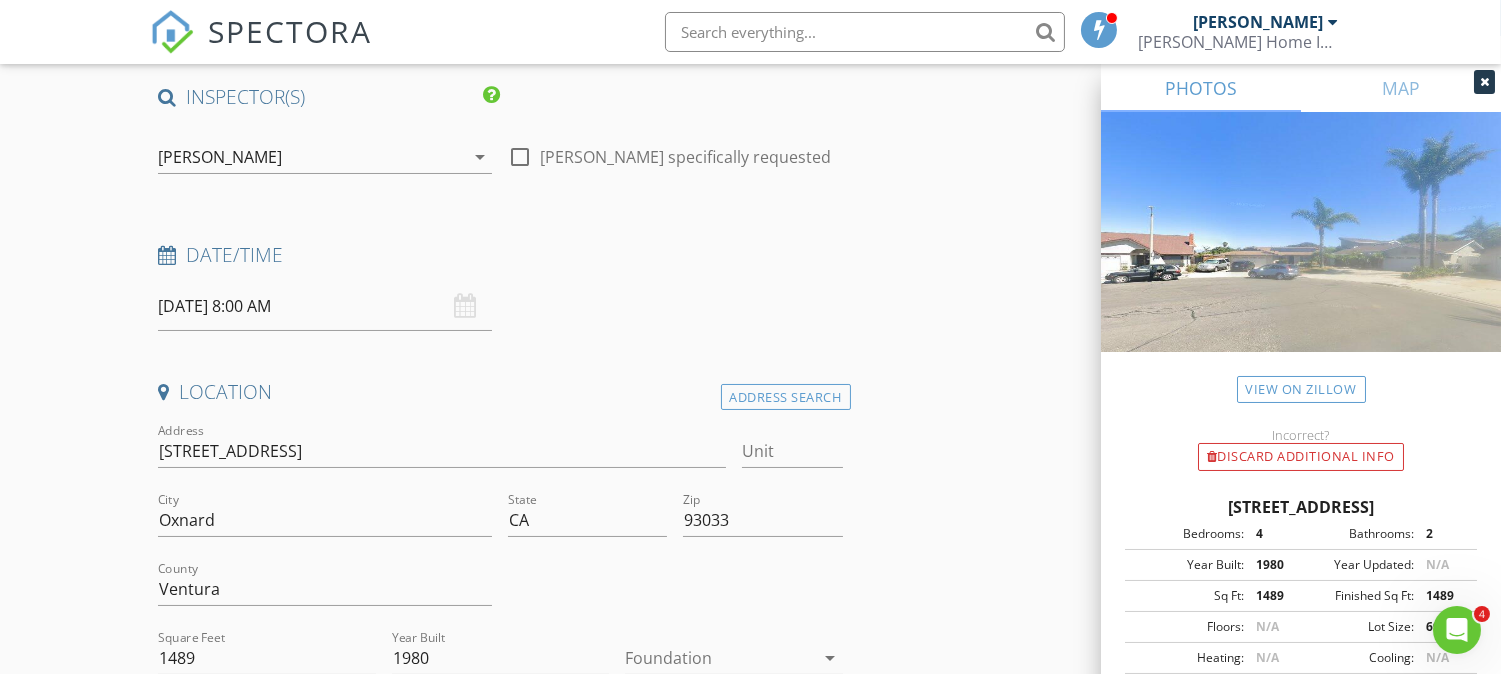 scroll, scrollTop: 135, scrollLeft: 0, axis: vertical 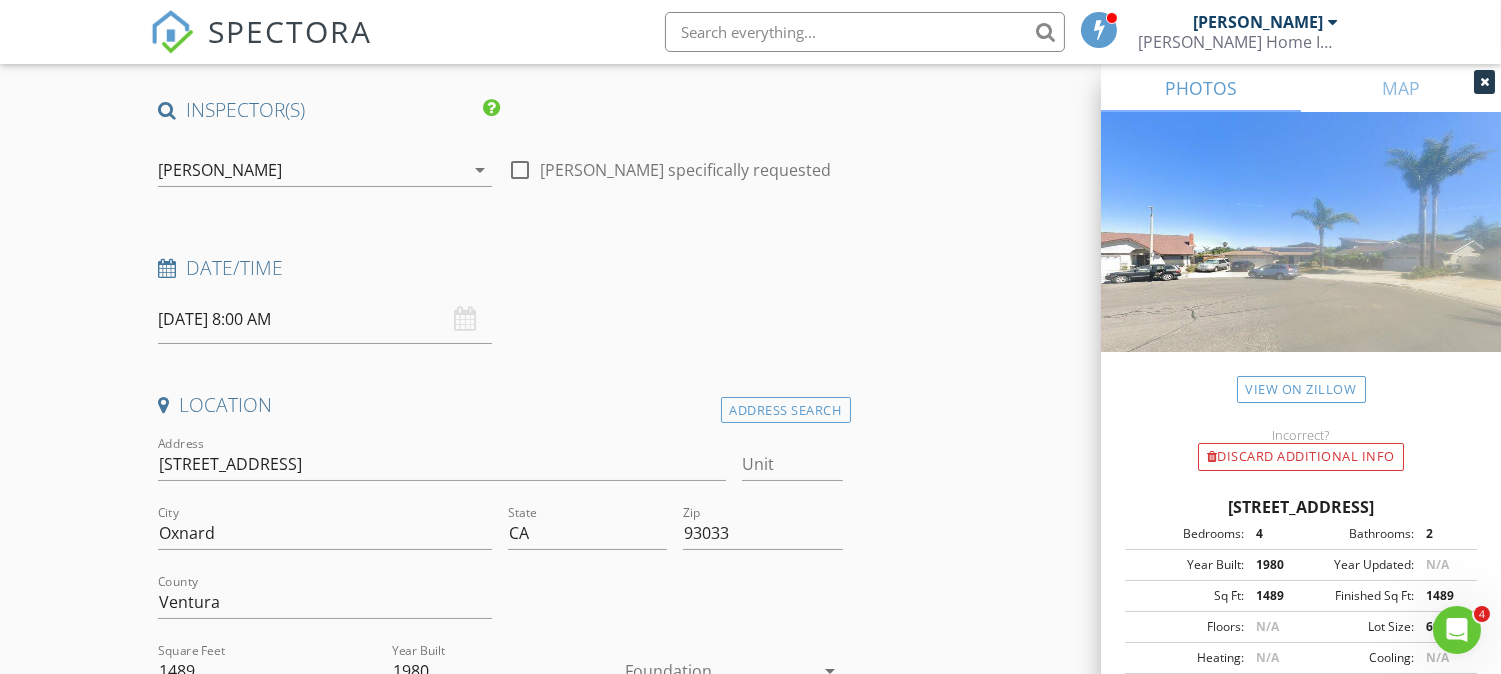 click on "07/12/2025 8:00 AM" at bounding box center (325, 319) 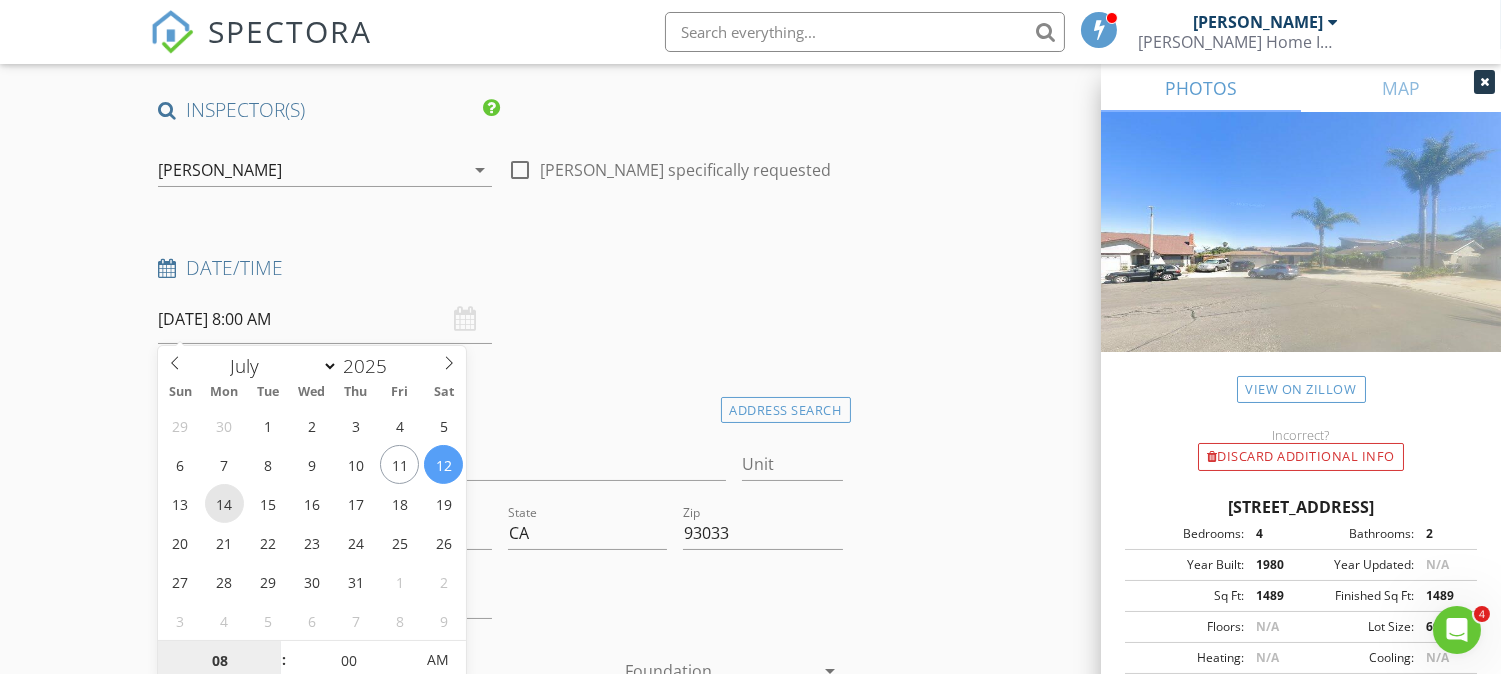 type on "07/14/2025 8:00 AM" 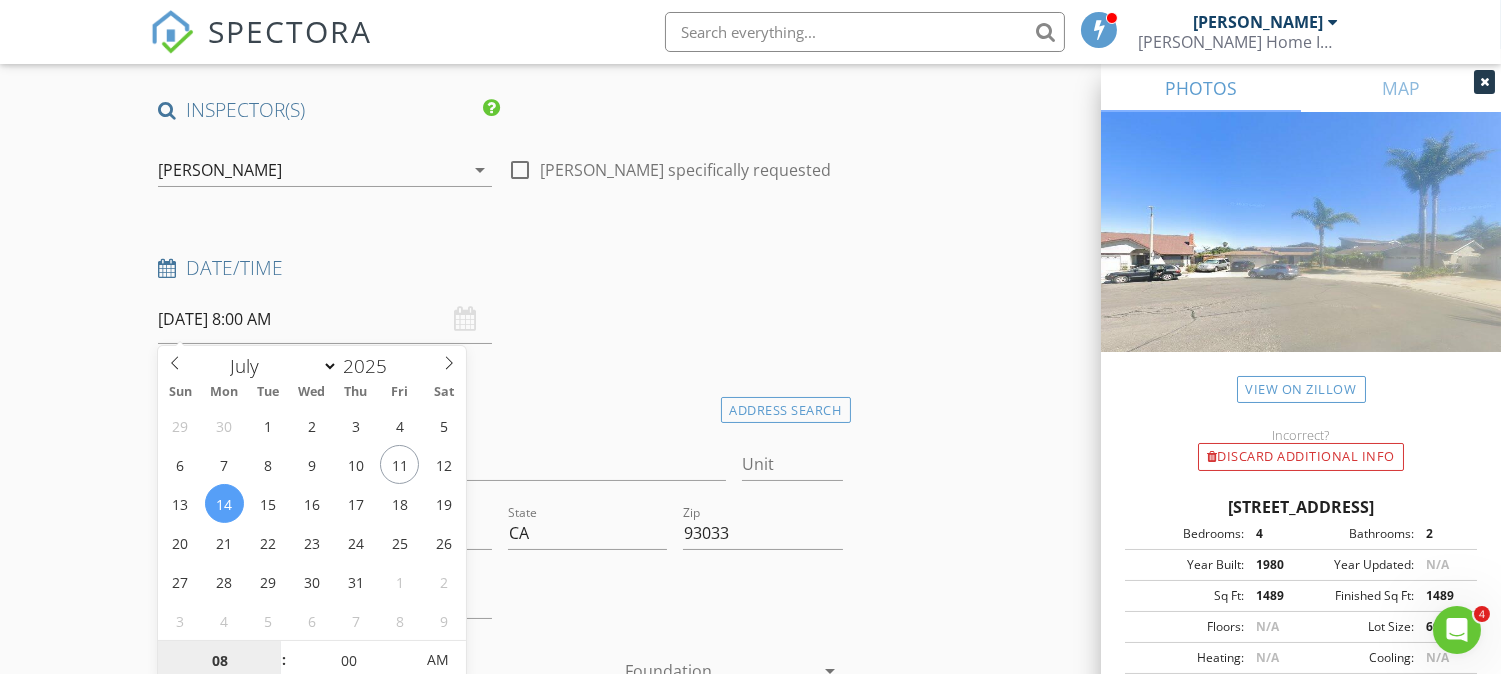 scroll, scrollTop: 140, scrollLeft: 0, axis: vertical 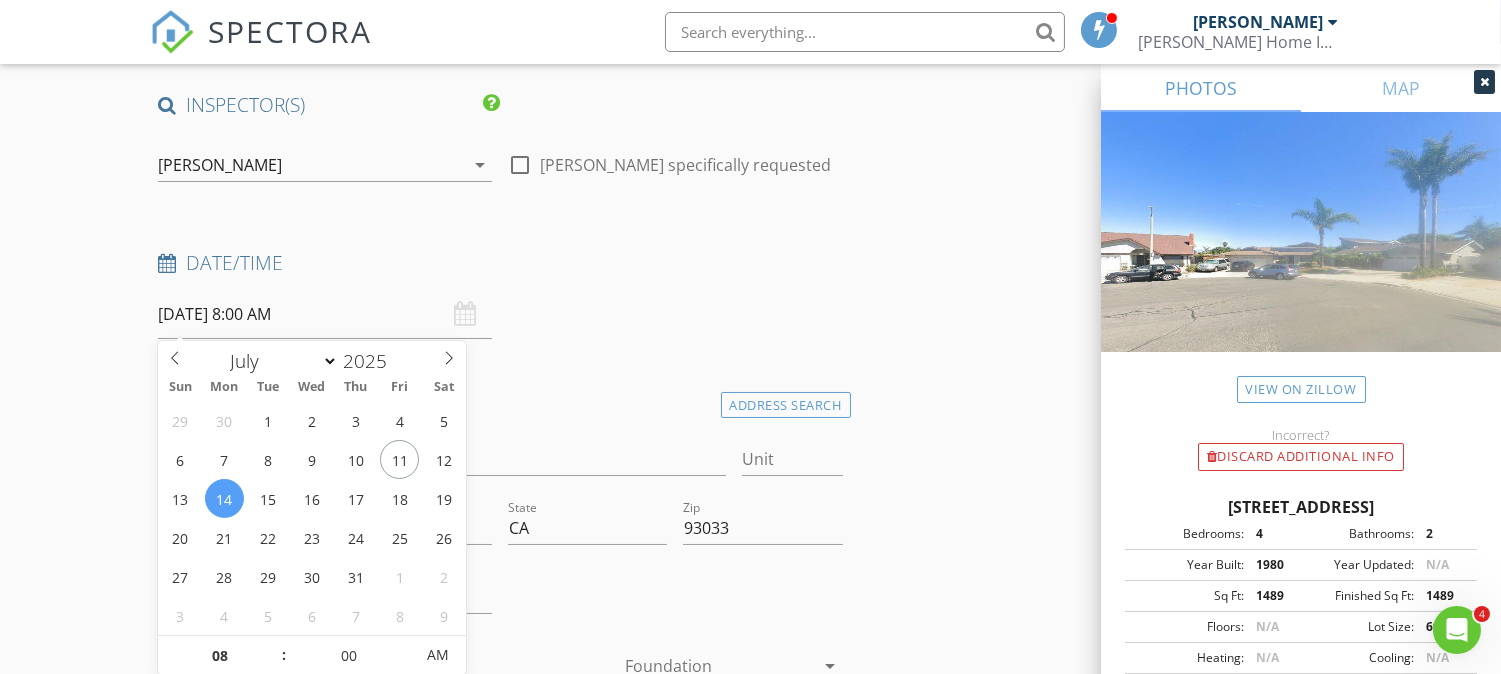 click on "07/14/2025 8:00 AM" at bounding box center (325, 314) 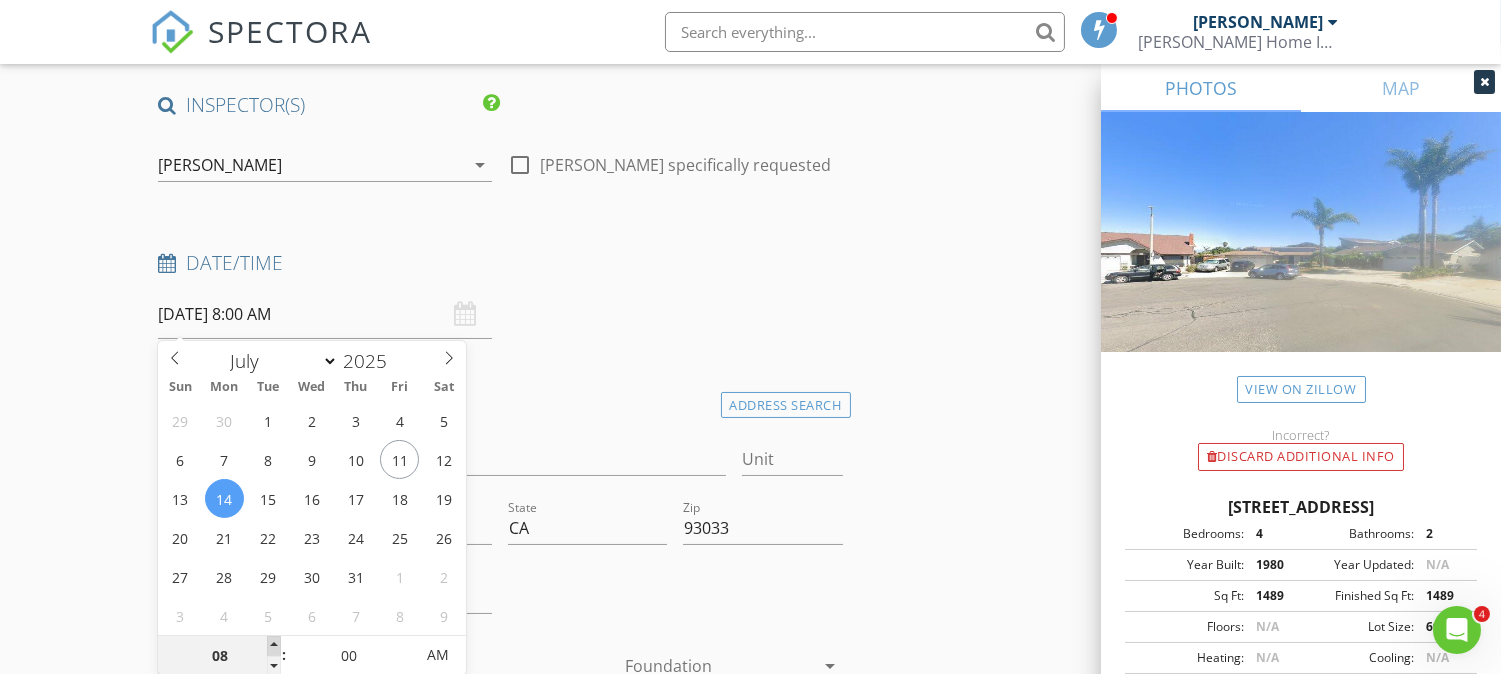 click at bounding box center (274, 646) 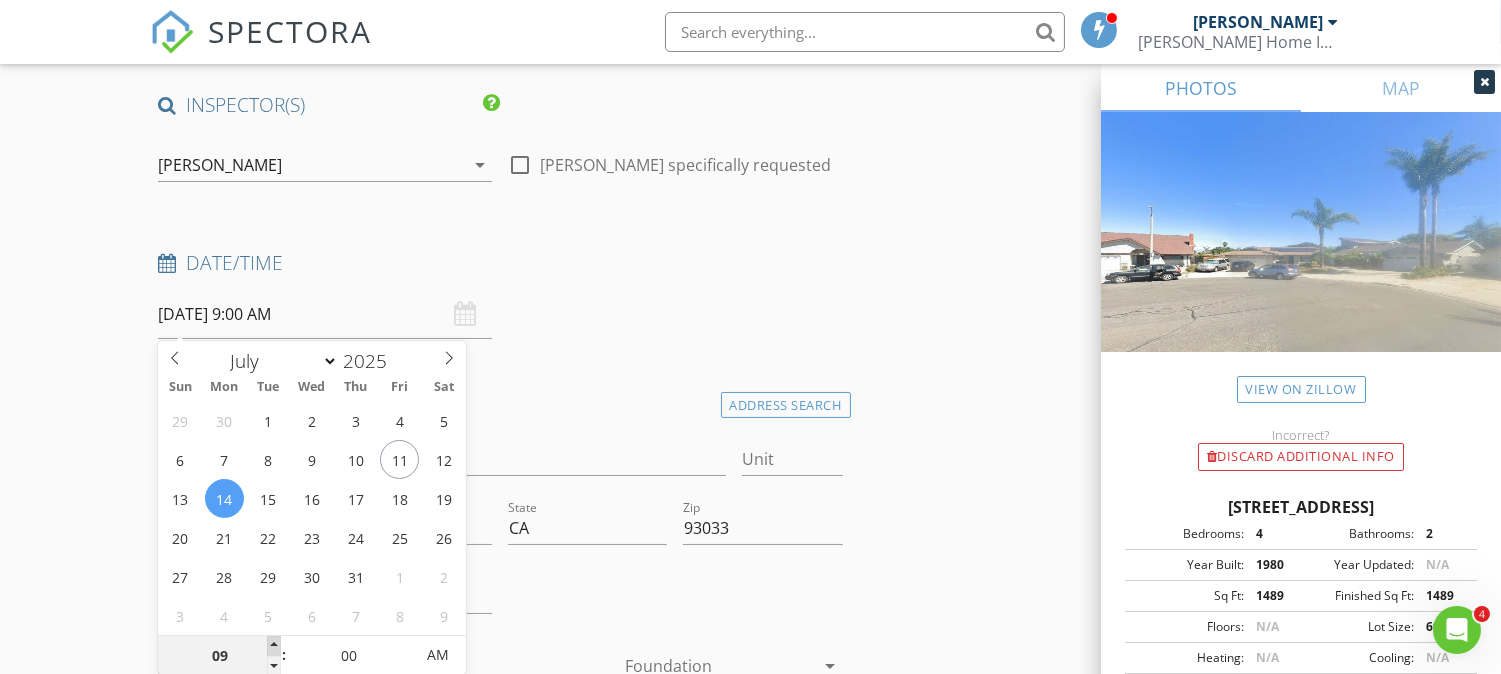 type on "10" 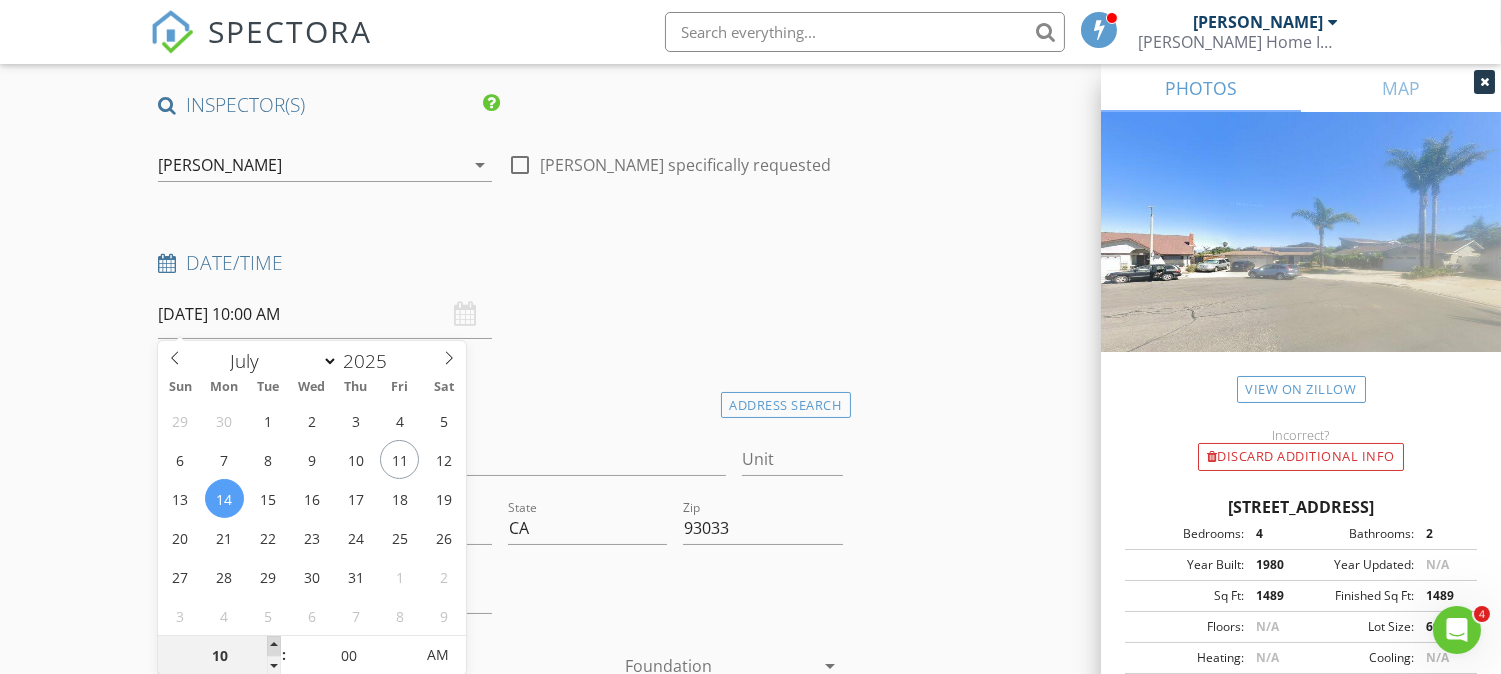 click at bounding box center (274, 646) 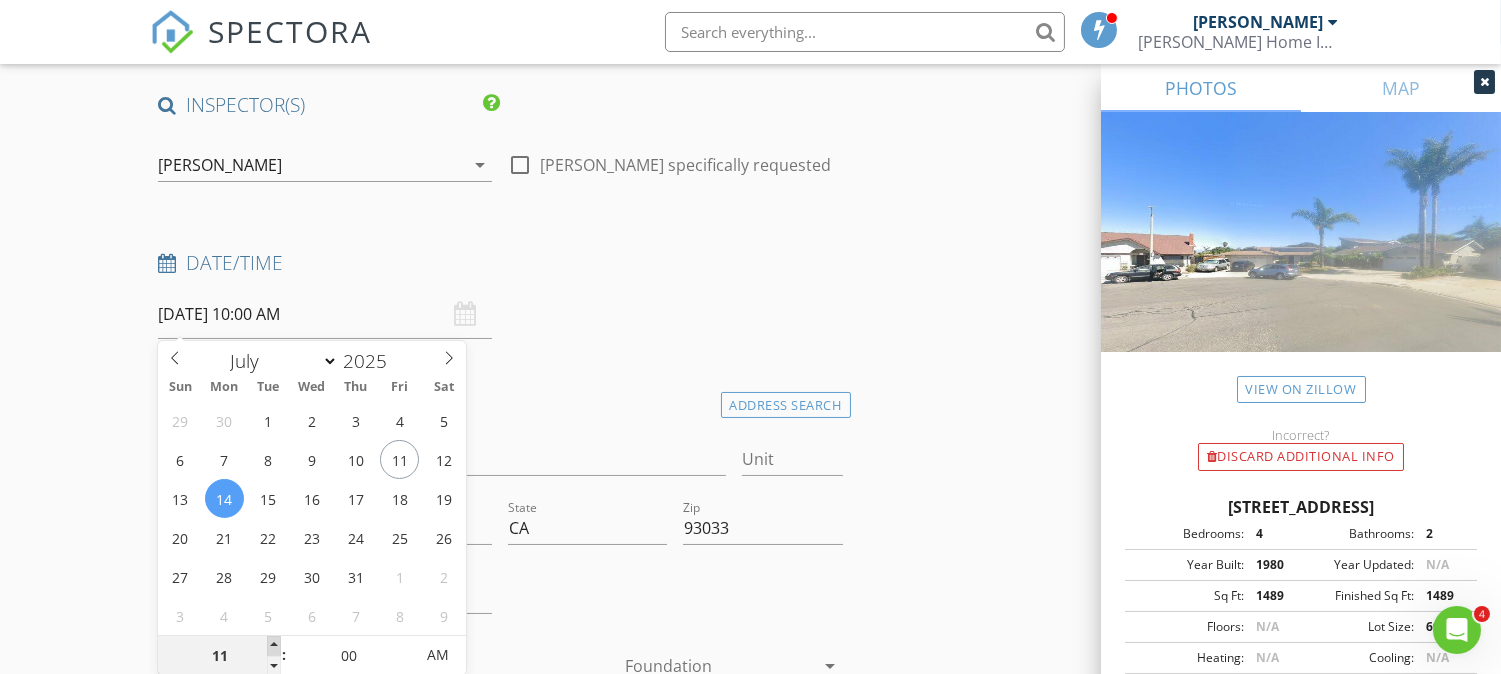 type on "07/14/2025 11:00 AM" 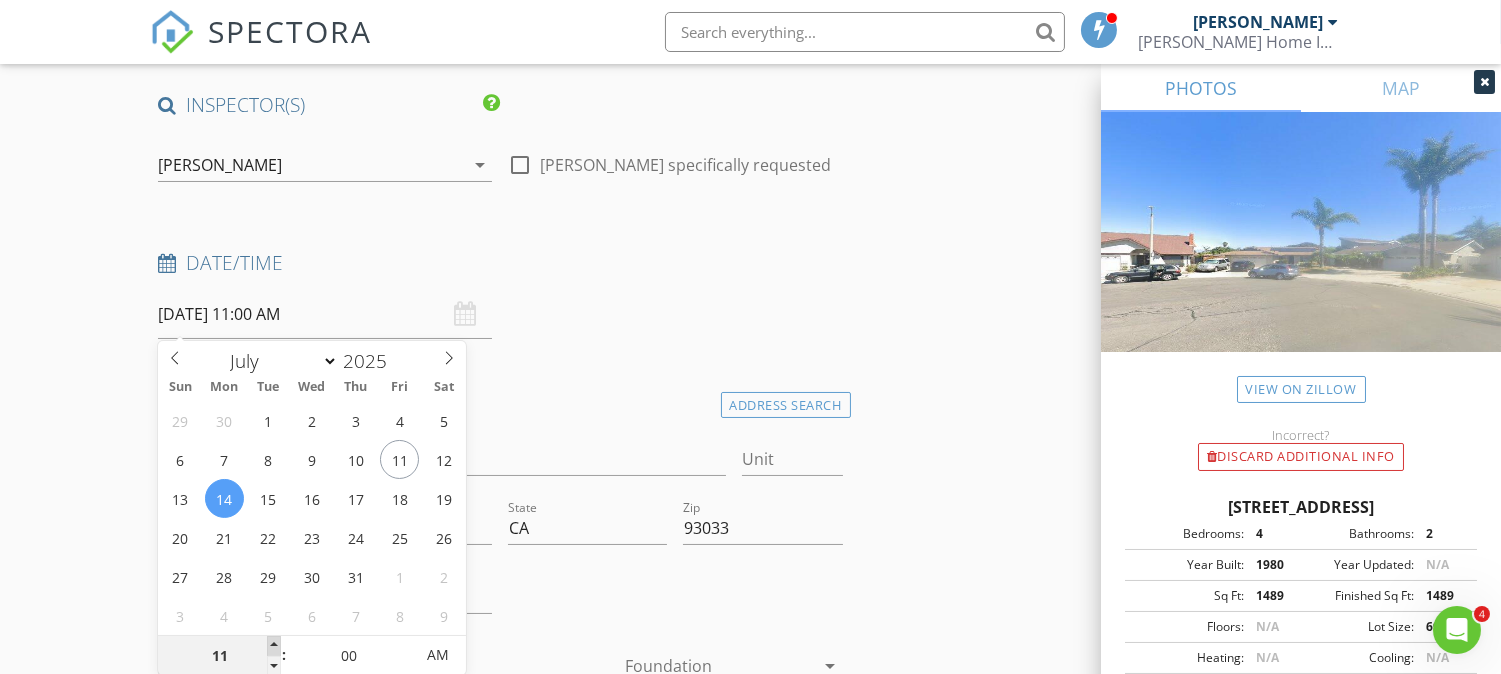 click at bounding box center [274, 646] 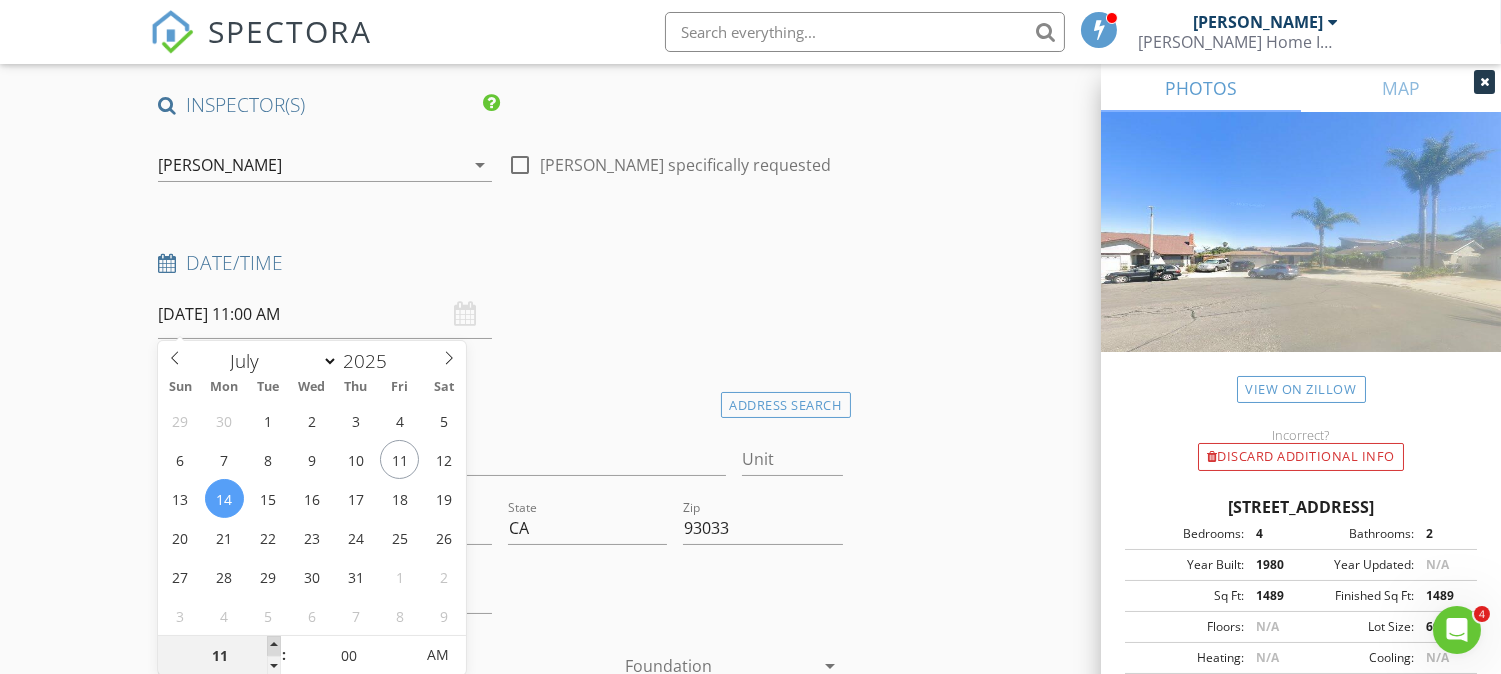 type on "12" 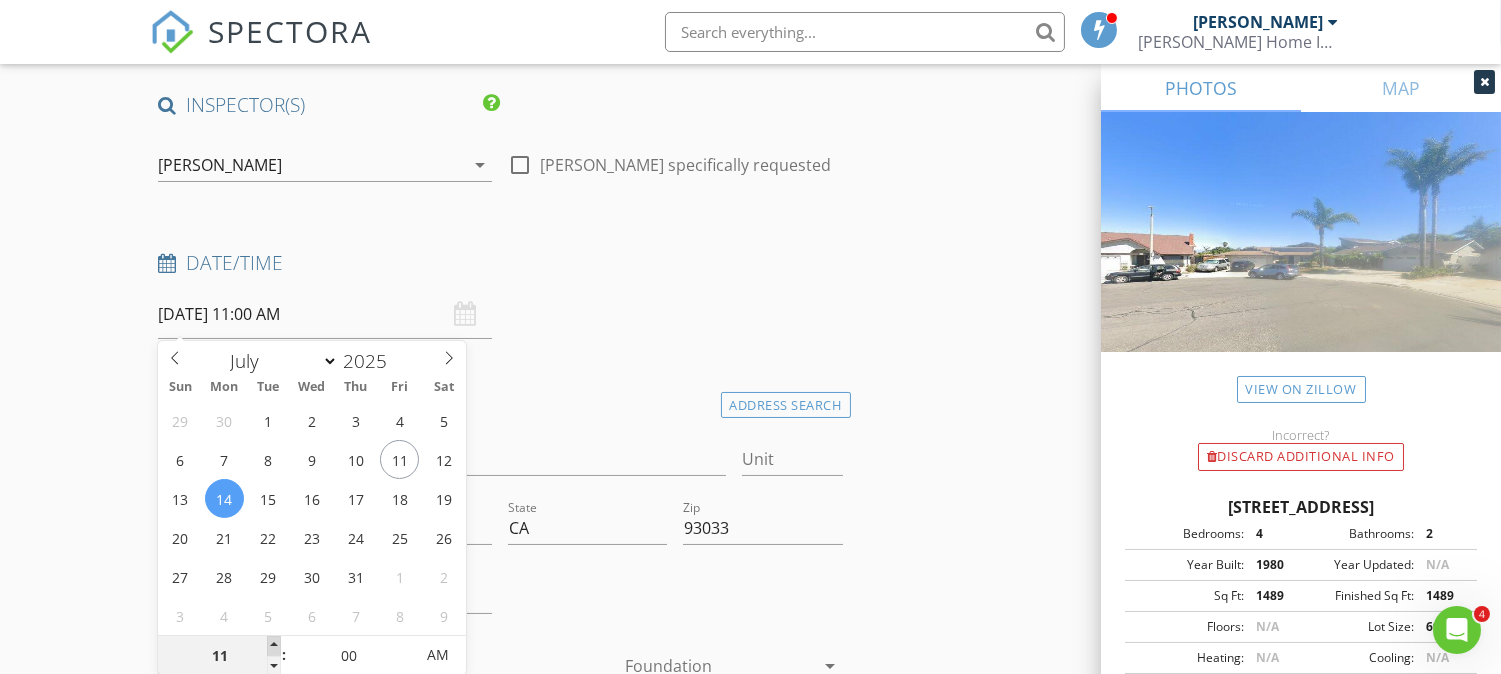 type on "07/14/2025 12:00 PM" 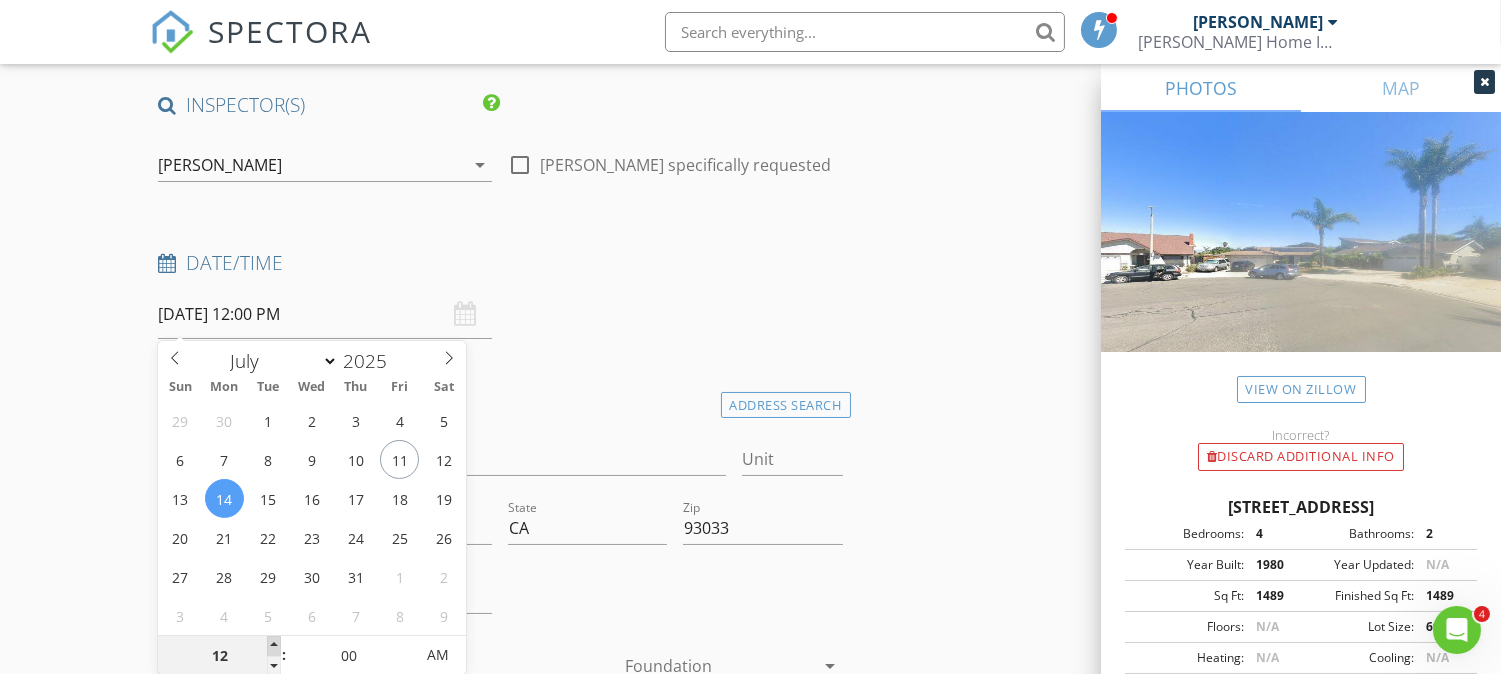 click at bounding box center (274, 646) 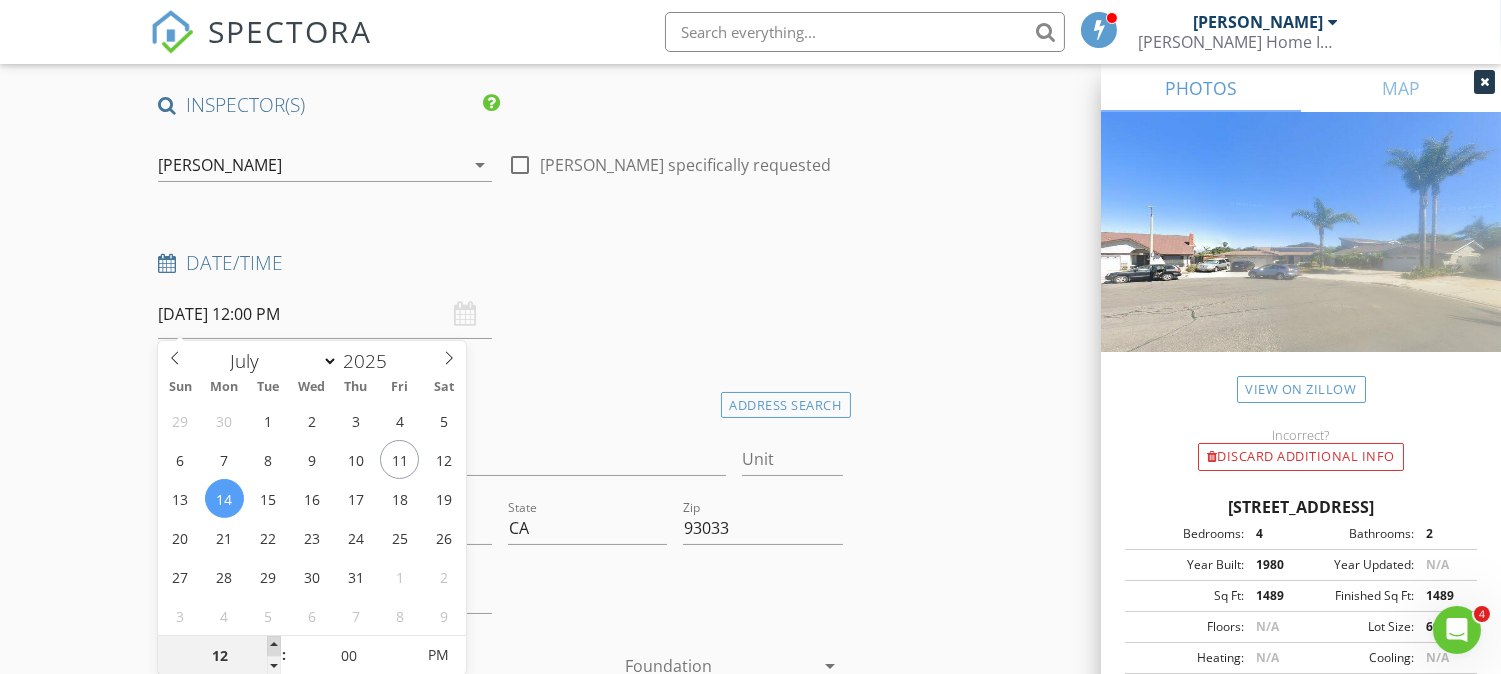 type on "01" 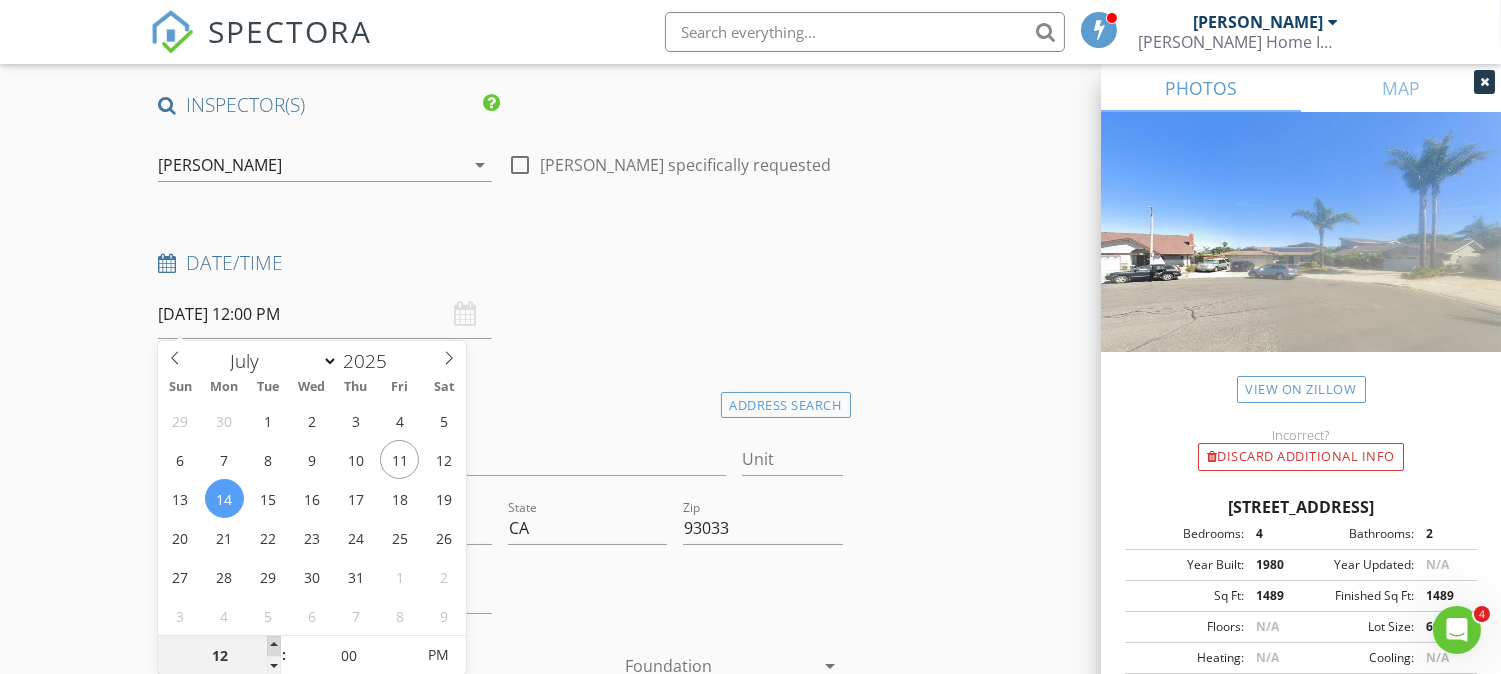 type on "[DATE] 1:00 PM" 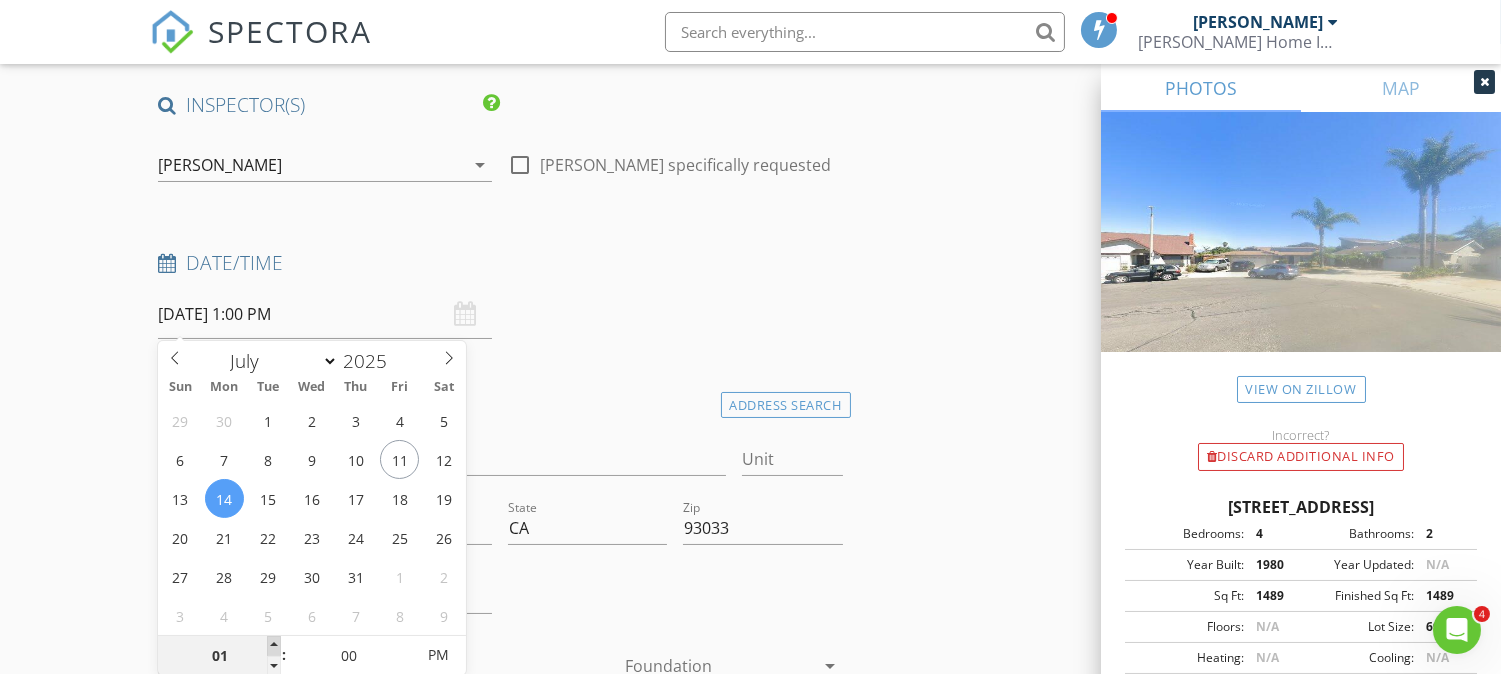 click at bounding box center (274, 646) 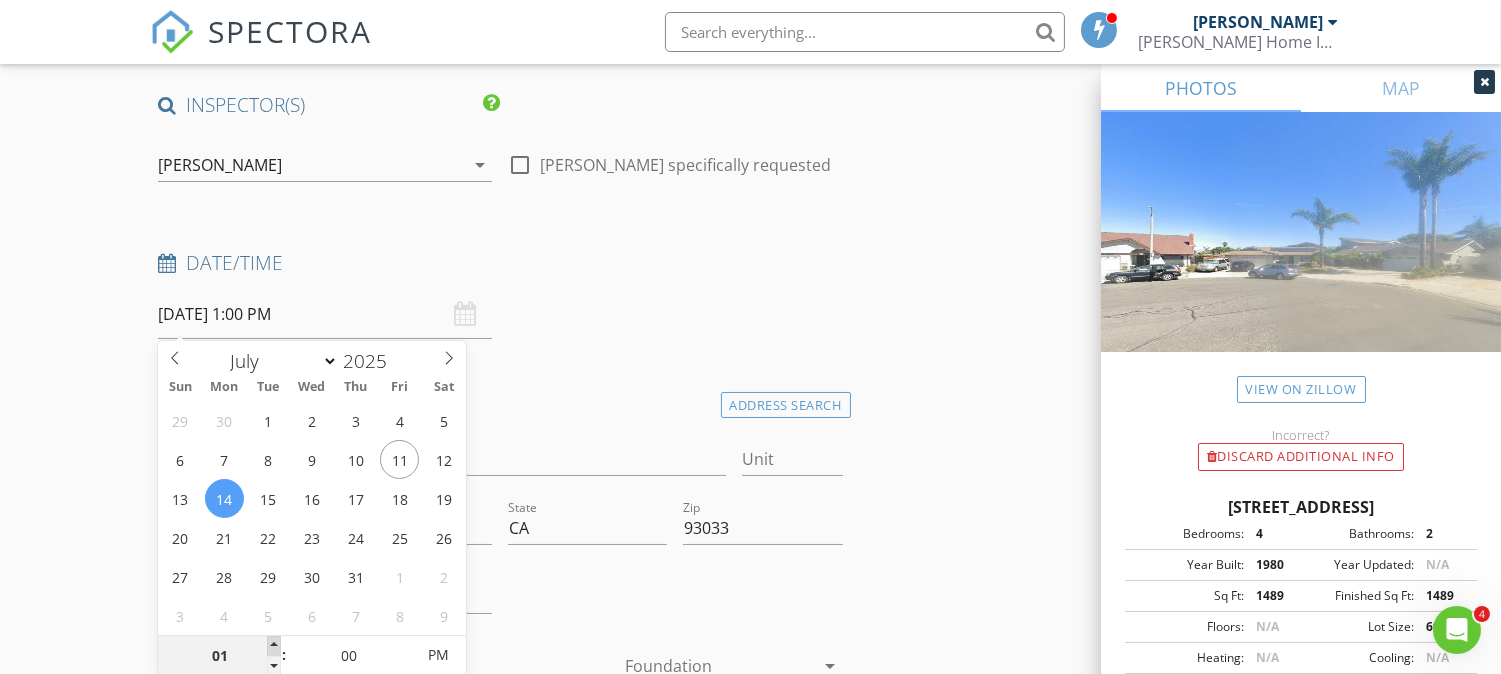 type on "02" 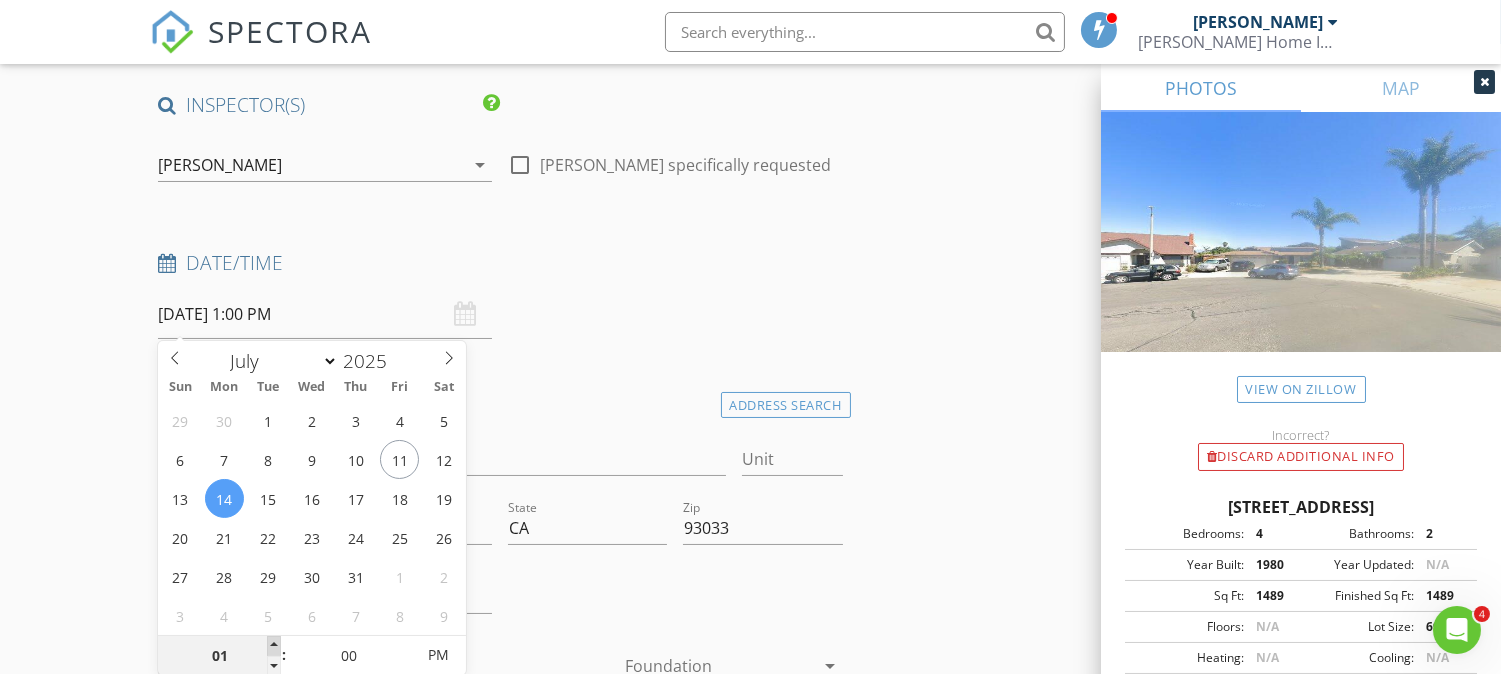 type on "[DATE] 2:00 PM" 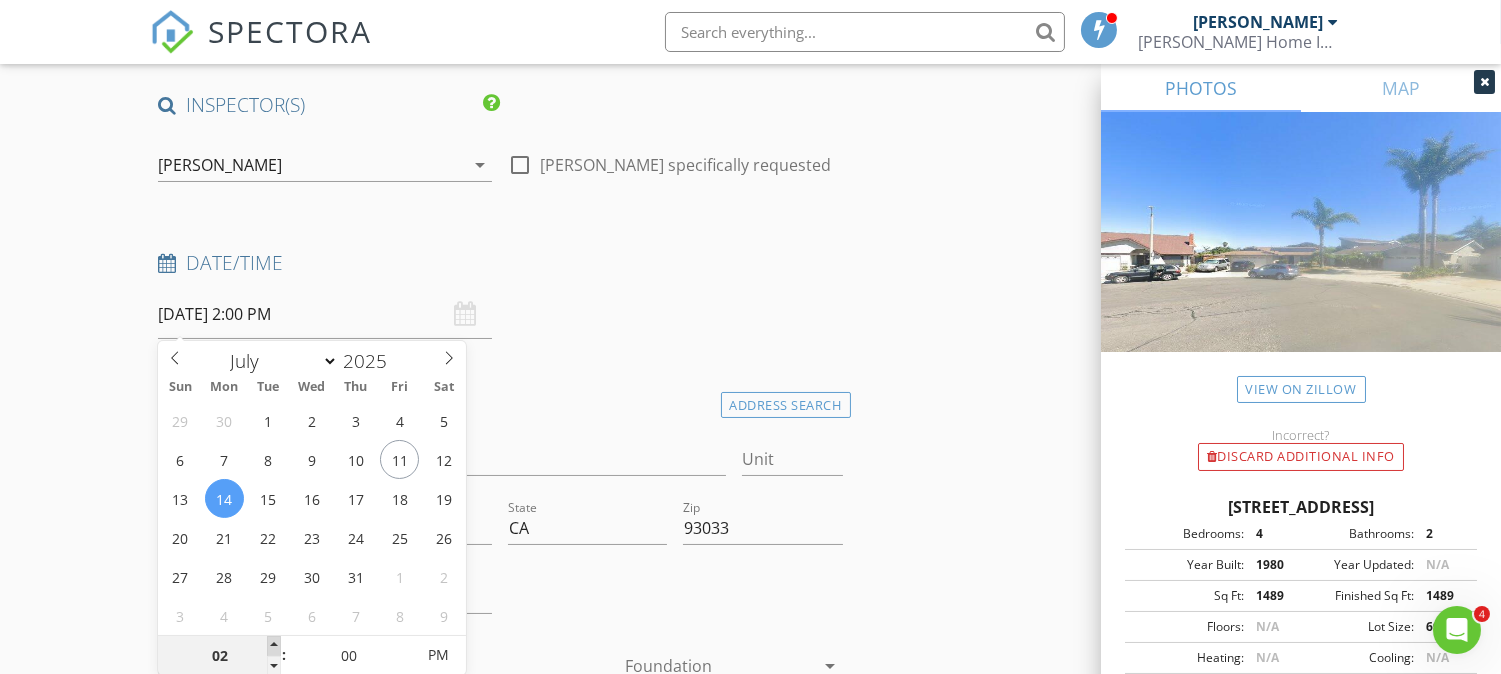 click at bounding box center [274, 646] 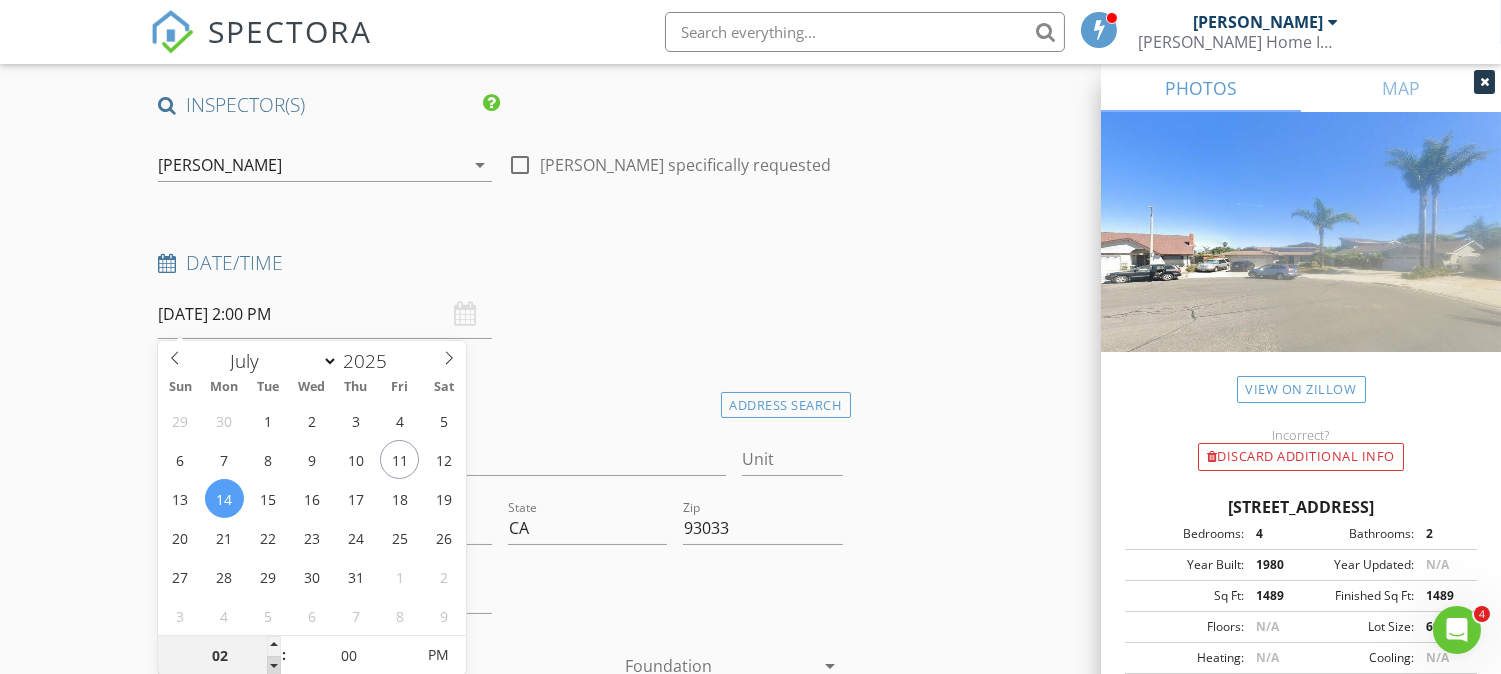 type on "01" 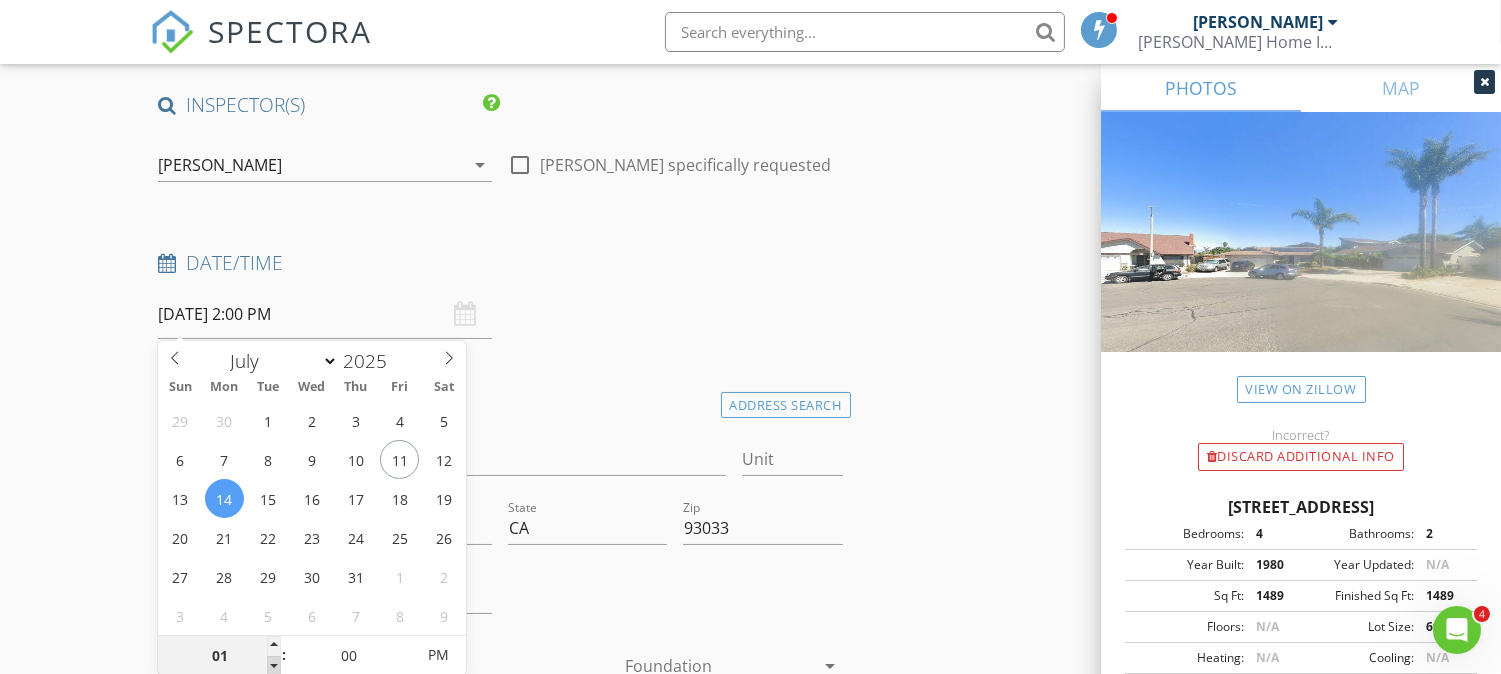 type on "[DATE] 1:00 PM" 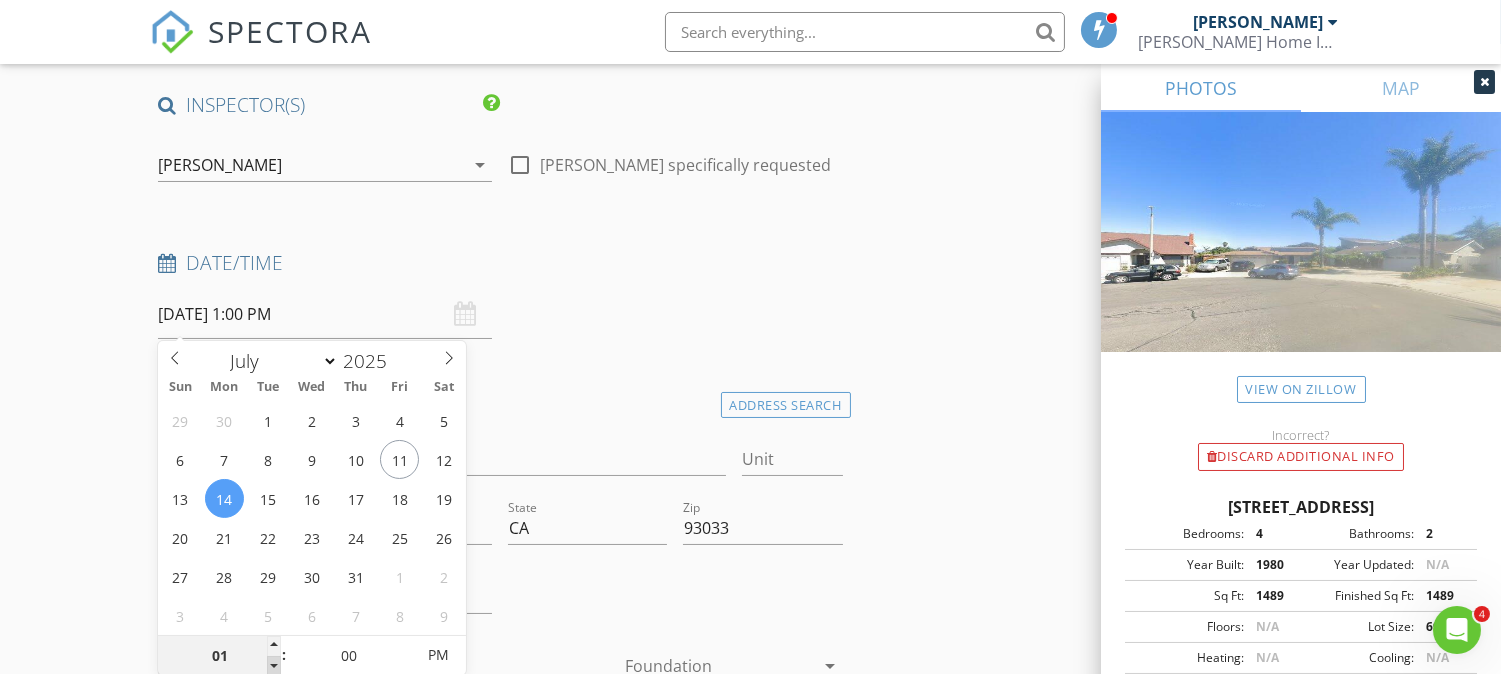 click at bounding box center (274, 666) 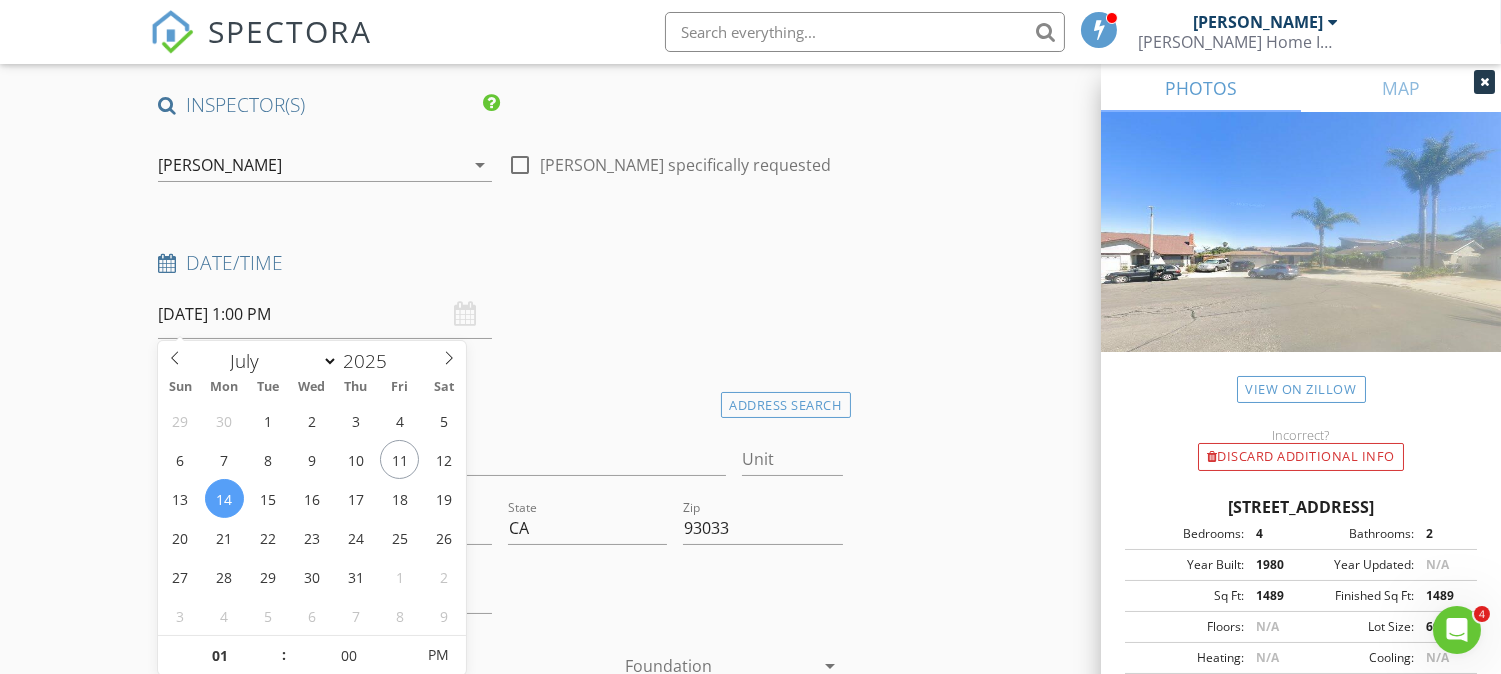 click on "INSPECTOR(S)
check_box   Danny Dunn   PRIMARY   Danny Dunn arrow_drop_down   check_box_outline_blank Danny Dunn specifically requested
Date/Time
07/14/2025 1:00 PM
Location
Address Search       Address 111 Carlisle Ct   Unit   City Oxnard   State CA   Zip 93033   County Ventura     Square Feet 1489   Year Built 1980   Foundation arrow_drop_down     Danny Dunn     48.6 miles     (an hour)
client
check_box Enable Client CC email for this inspection   Client Search     check_box_outline_blank Client is a Company/Organization     First Name Raul   Last Name Toledano   Email raultoledano805@gmail.com   CC Email   Phone           Notes   Private Notes
ADD ADDITIONAL client
SERVICES
check_box   Residential Inspection   Residential Inspection arrow_drop_down     arrow_drop_down" at bounding box center (750, 1849) 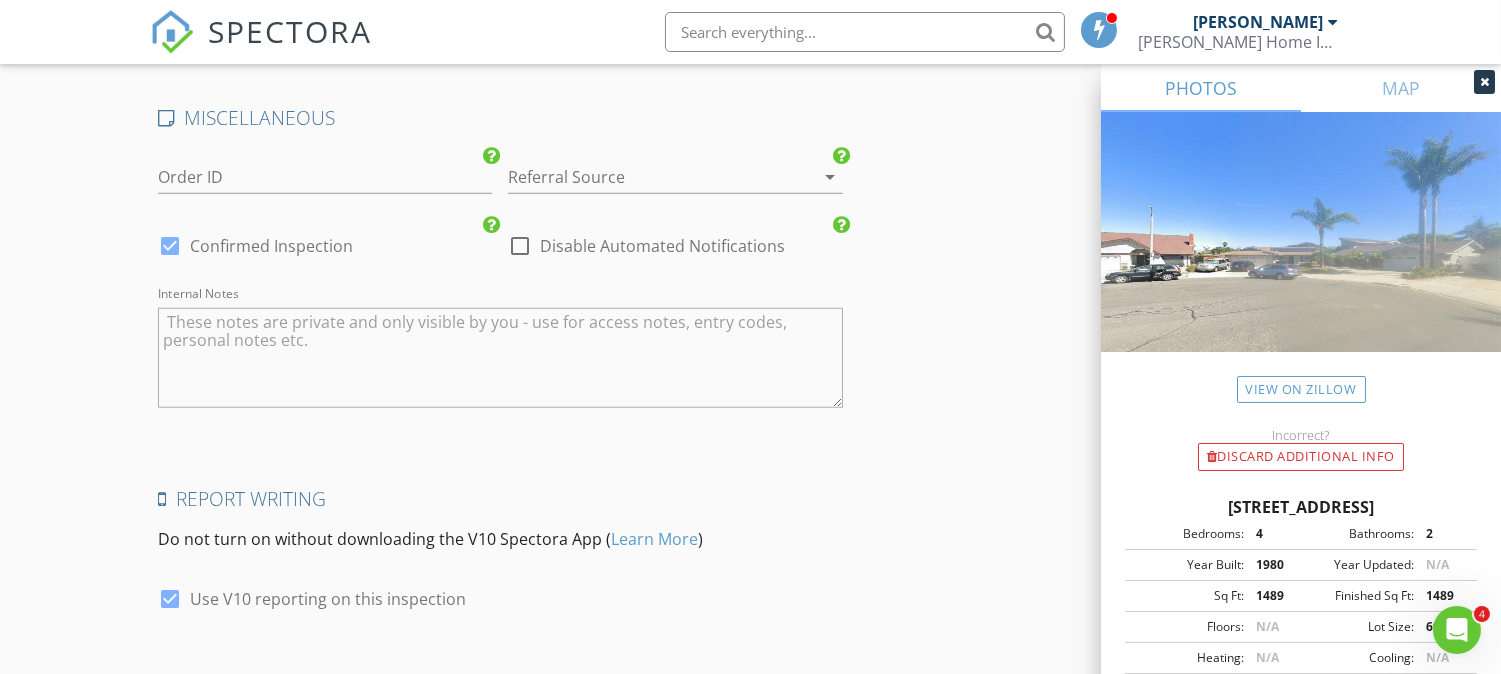 scroll, scrollTop: 3122, scrollLeft: 0, axis: vertical 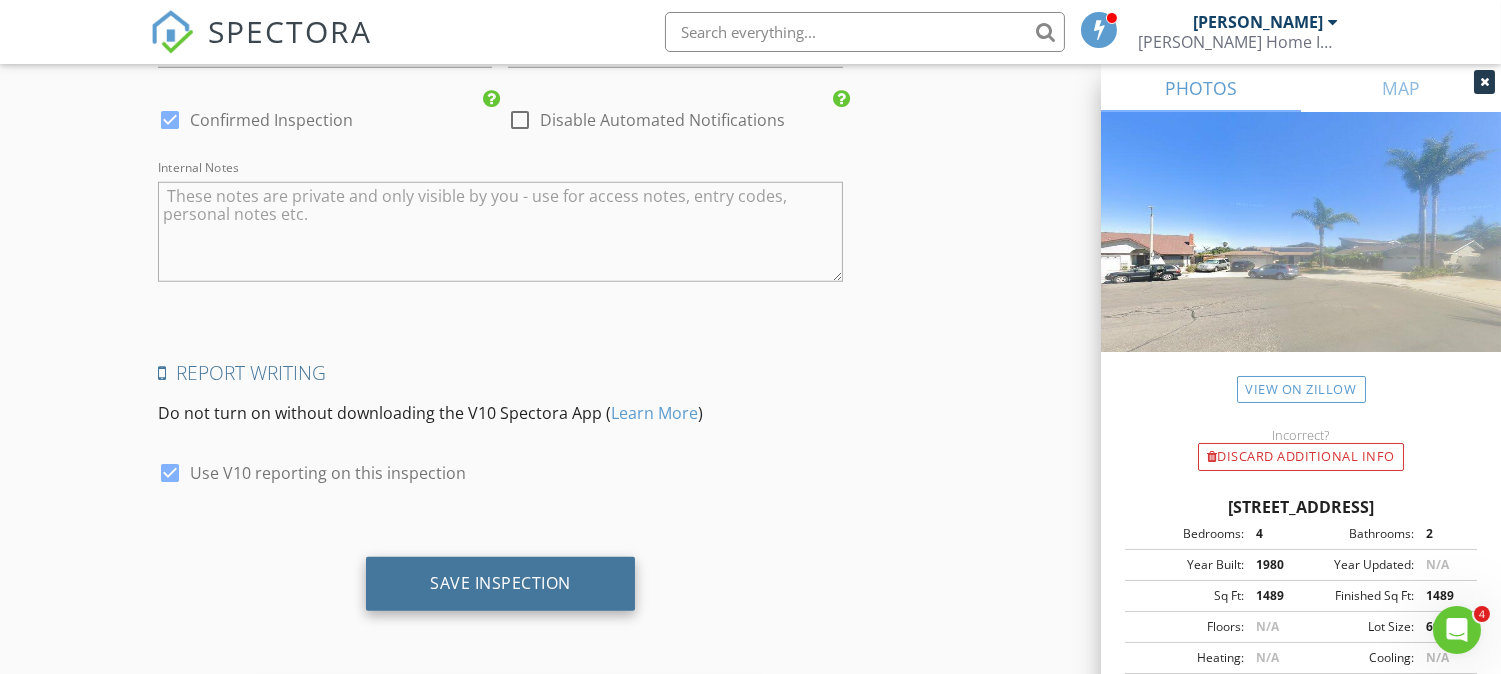 click on "Save Inspection" at bounding box center [500, 583] 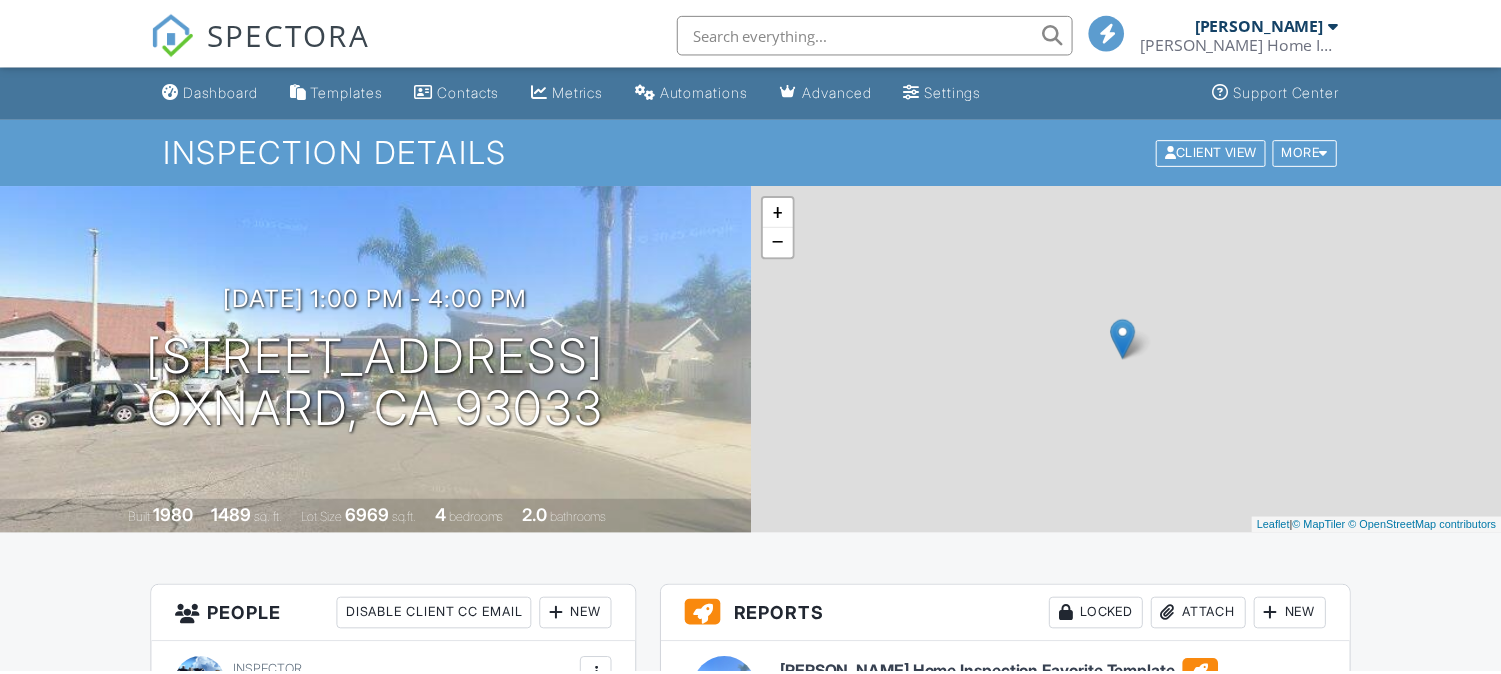 scroll, scrollTop: 0, scrollLeft: 0, axis: both 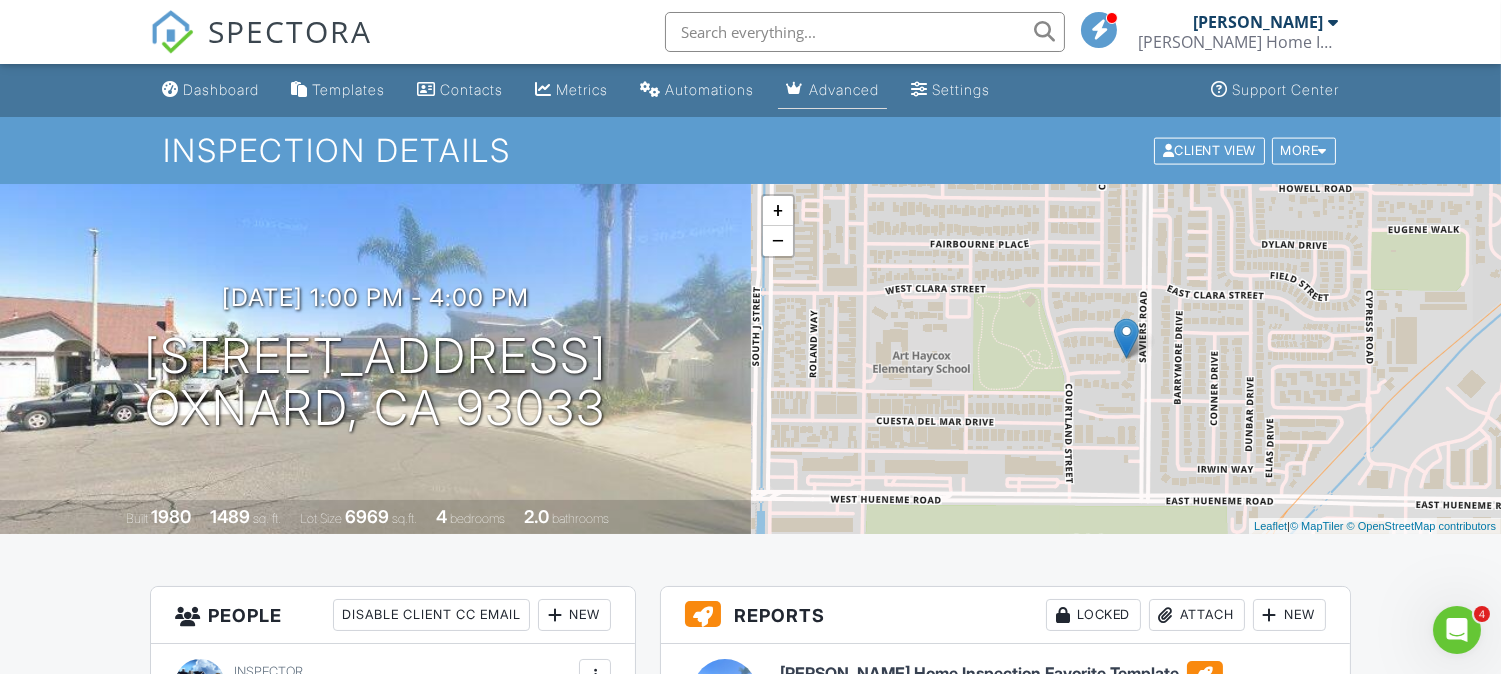 click on "Advanced" at bounding box center [844, 89] 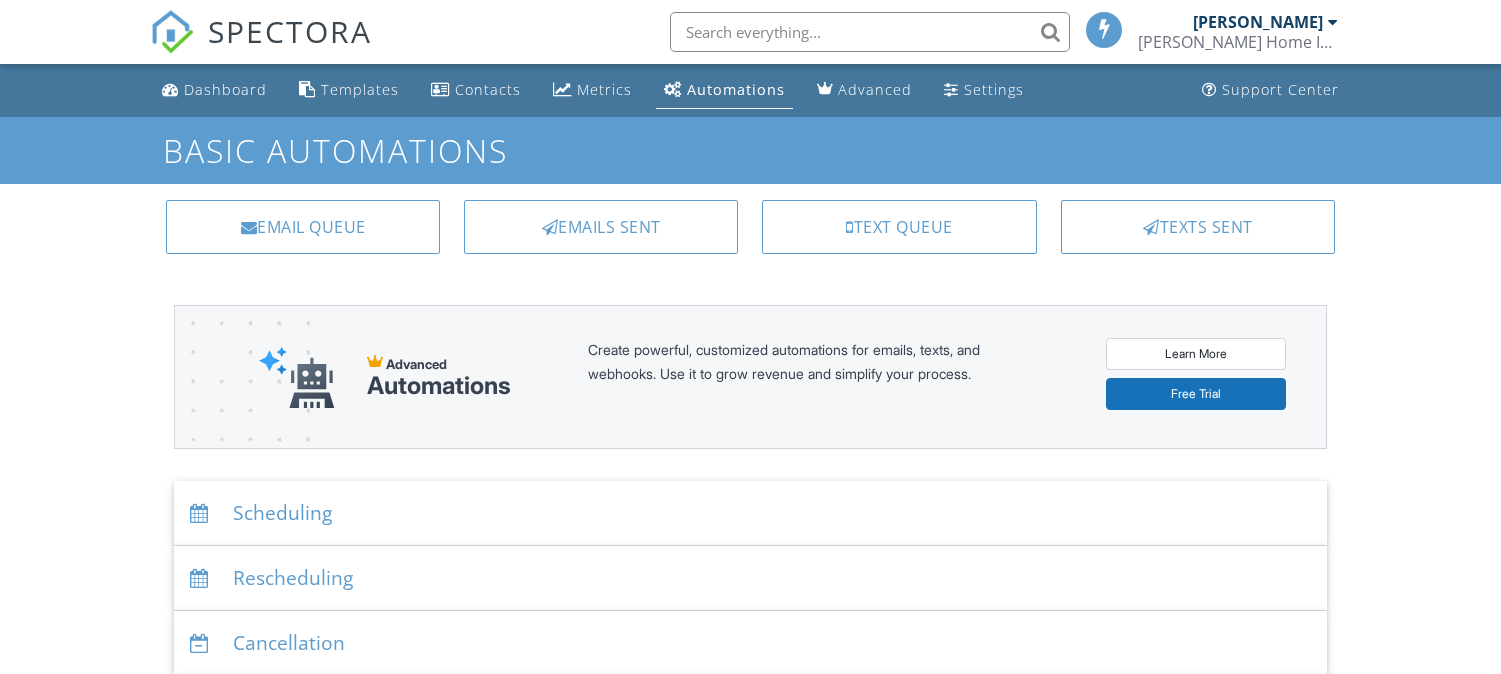 scroll, scrollTop: 0, scrollLeft: 0, axis: both 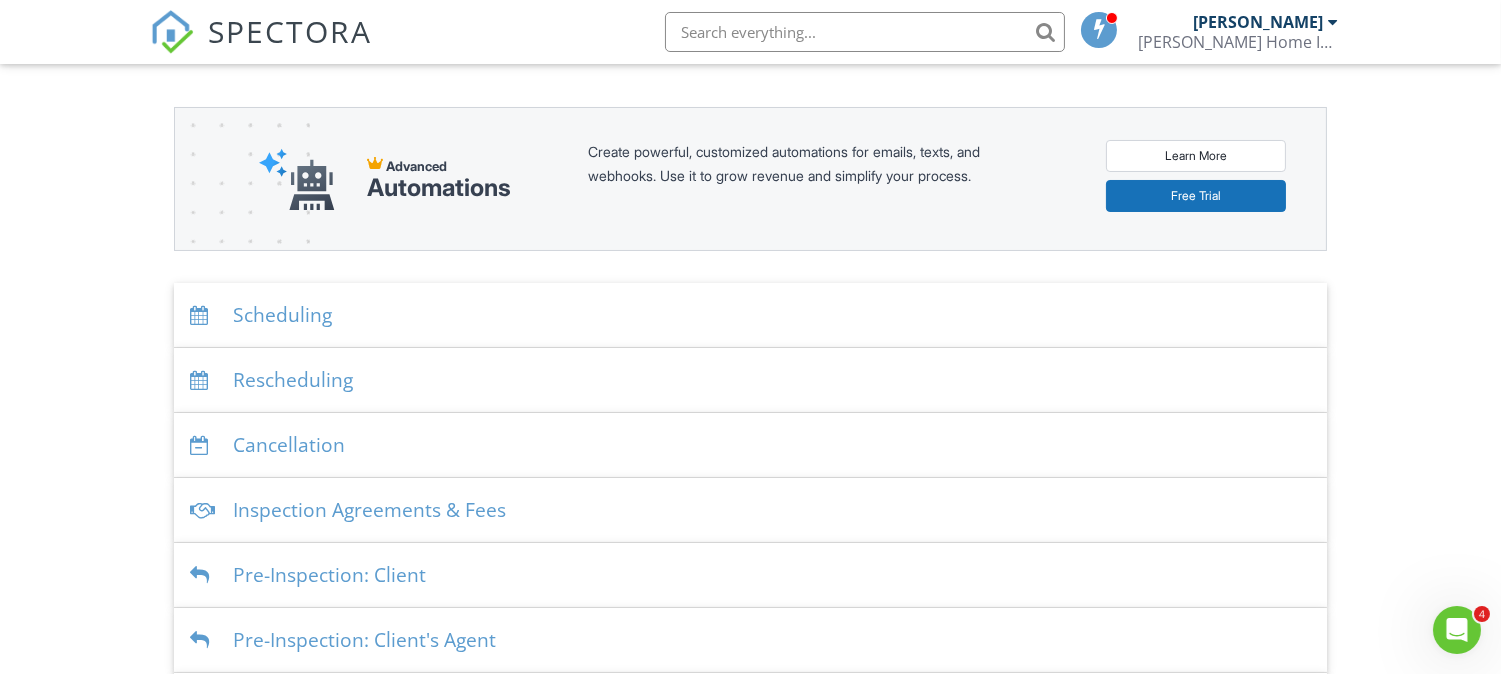 click on "Scheduling" at bounding box center [750, 315] 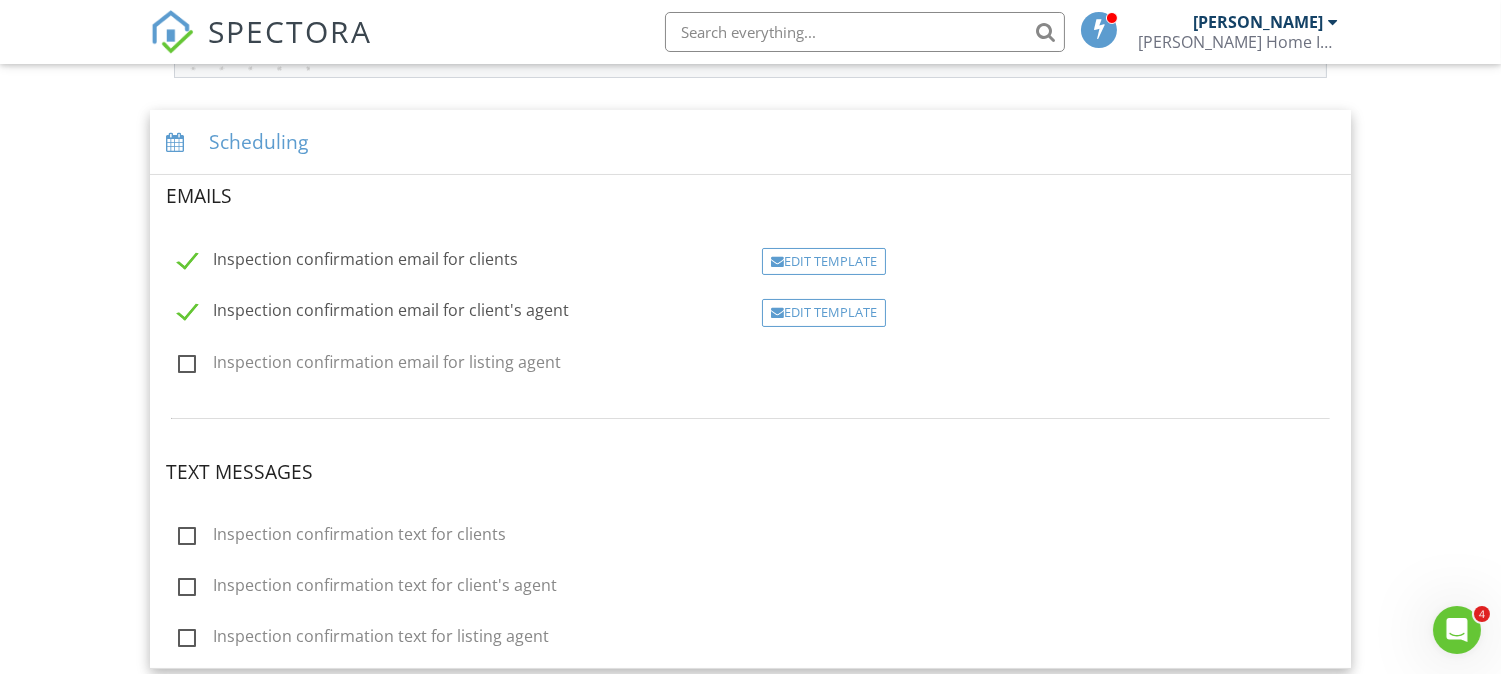 scroll, scrollTop: 374, scrollLeft: 0, axis: vertical 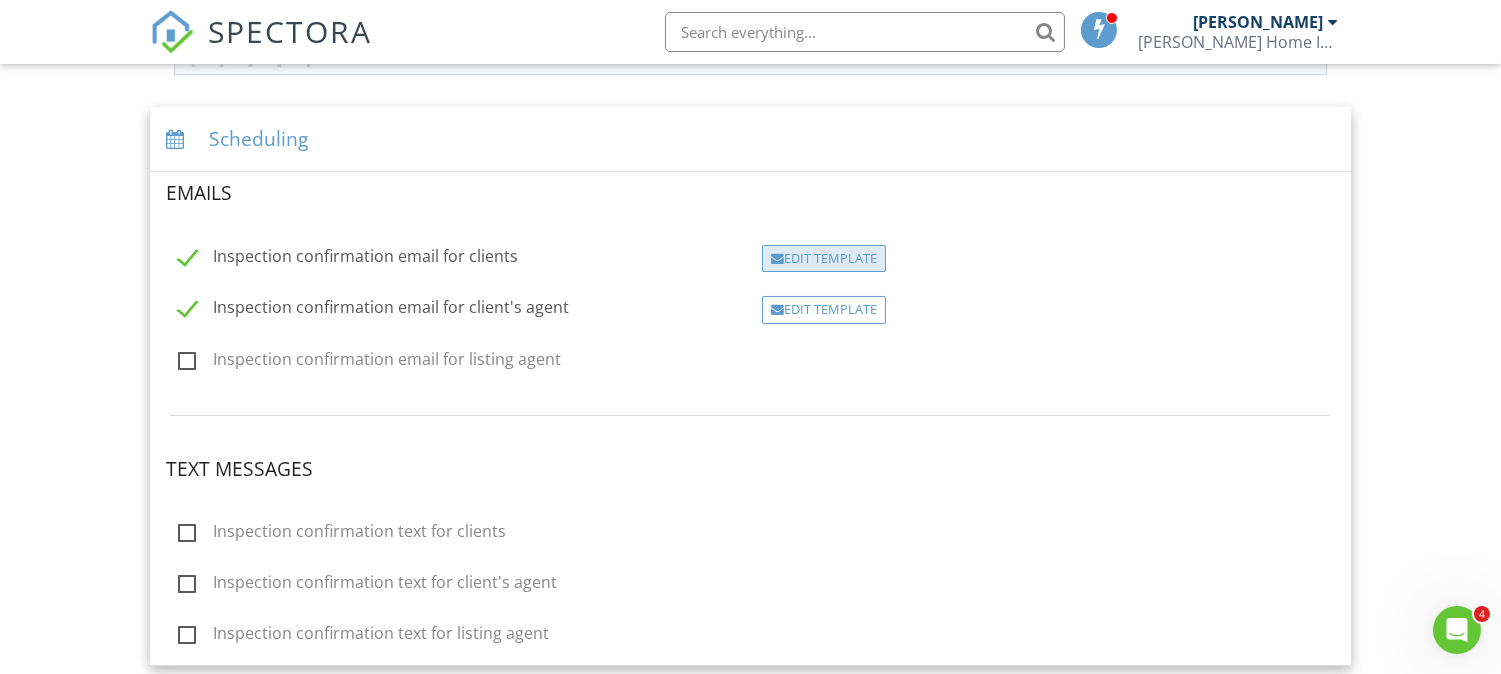 click on "Edit Template" at bounding box center (824, 259) 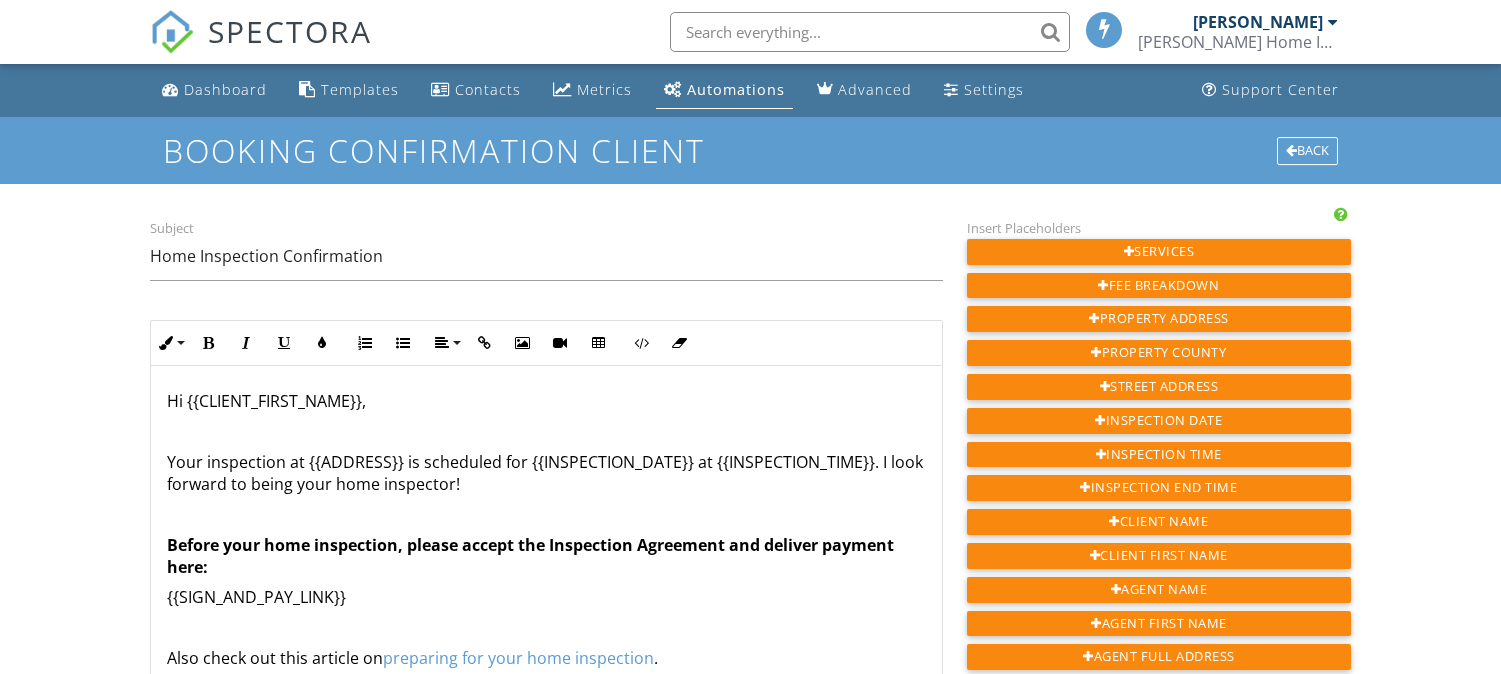 scroll, scrollTop: 0, scrollLeft: 0, axis: both 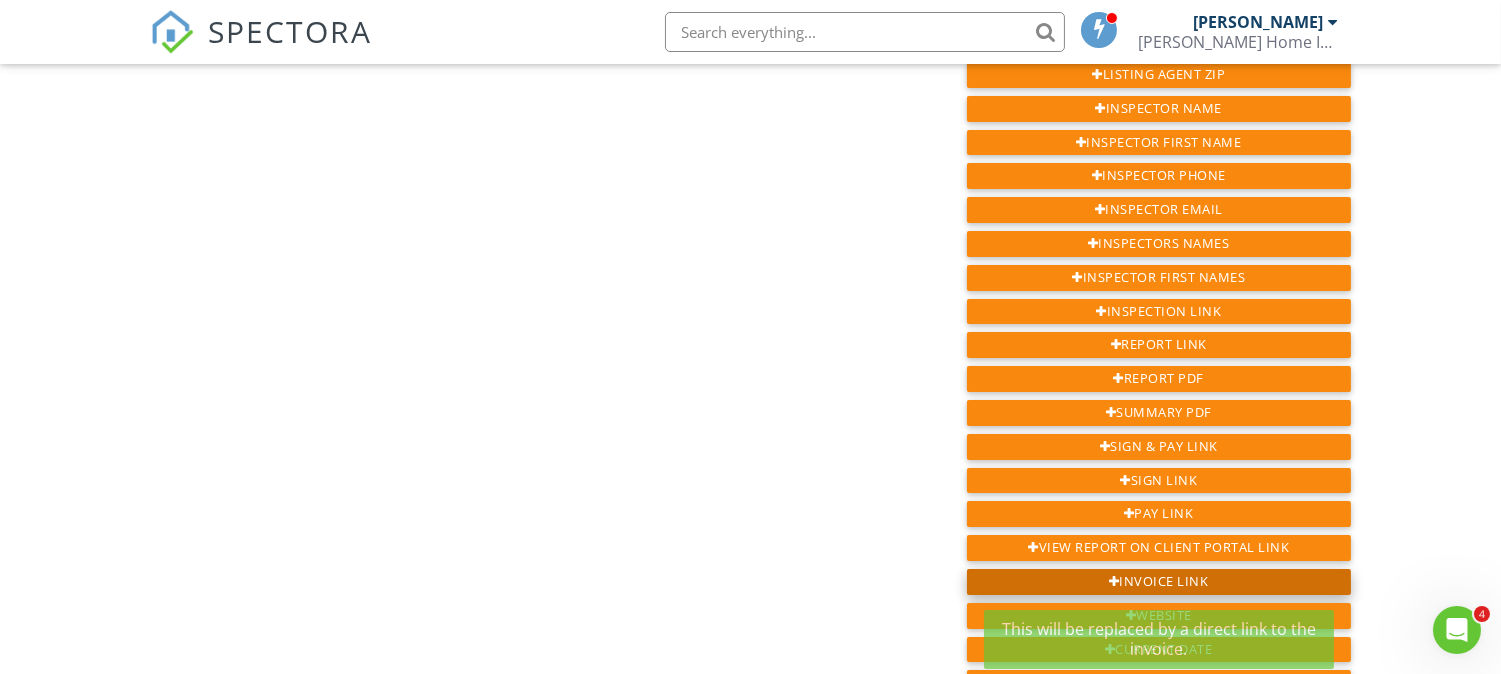 click on "Invoice Link" at bounding box center [1159, 582] 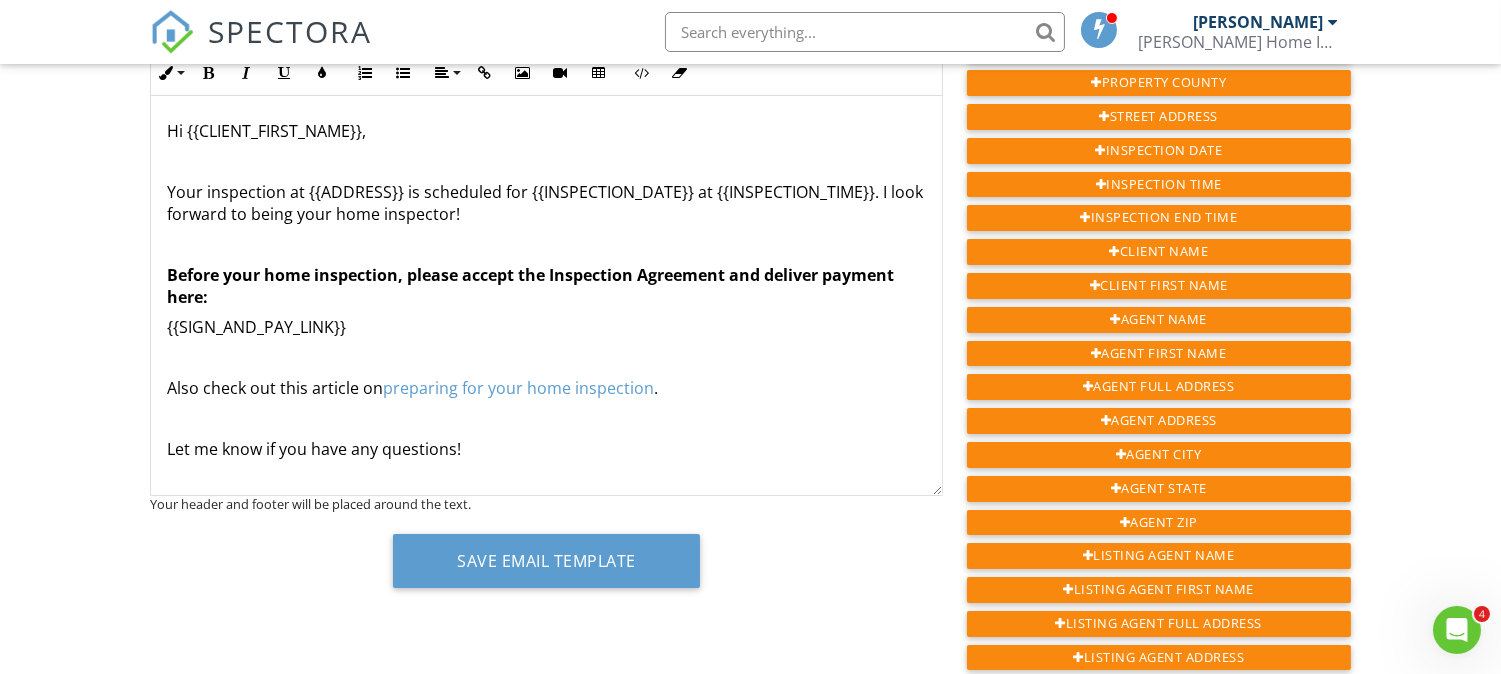 scroll, scrollTop: 267, scrollLeft: 0, axis: vertical 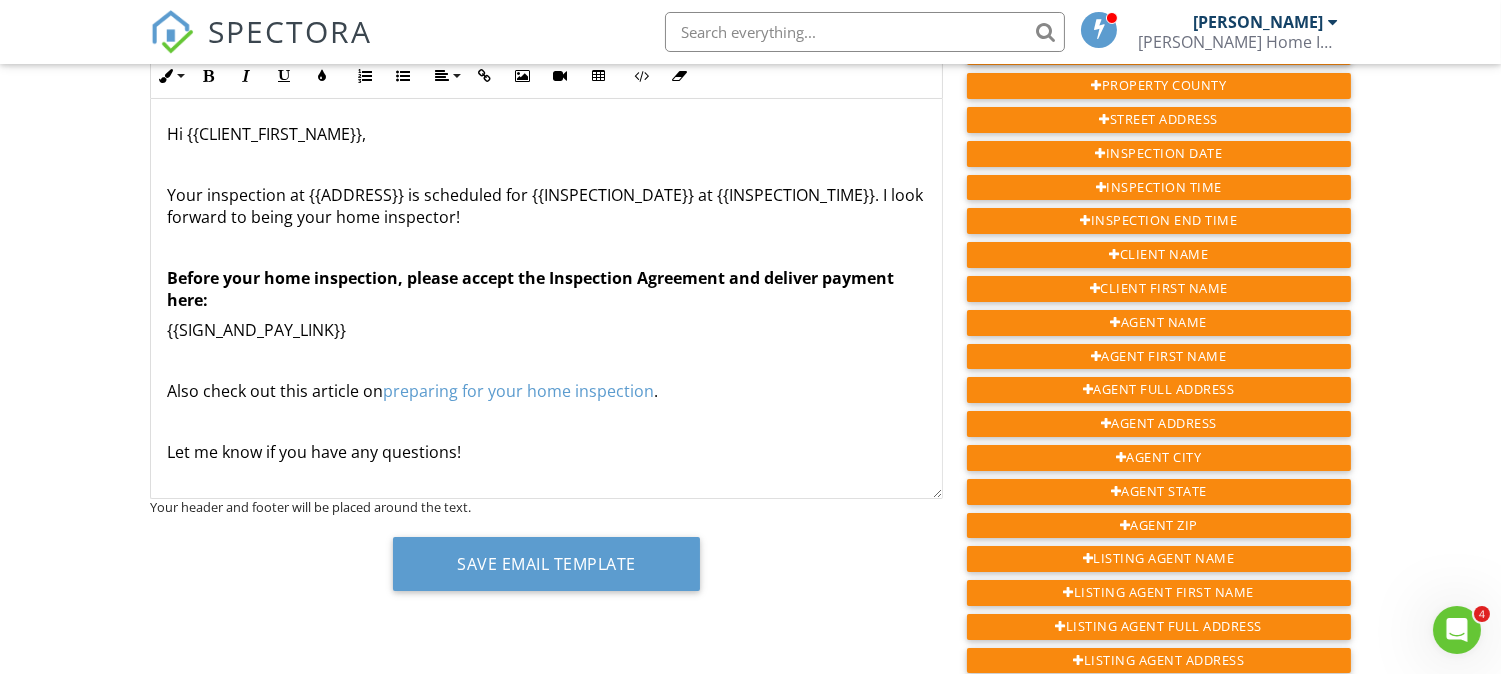 click at bounding box center (546, 247) 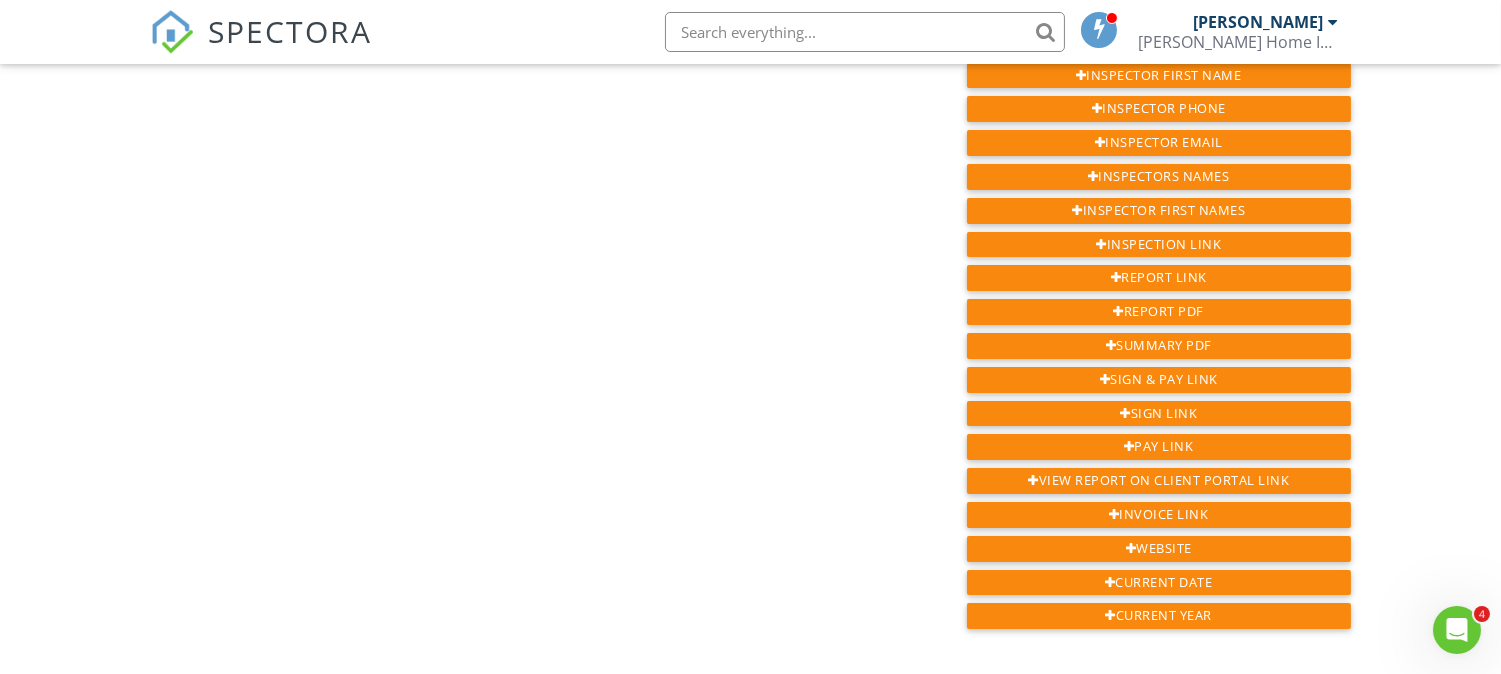 scroll, scrollTop: 1038, scrollLeft: 0, axis: vertical 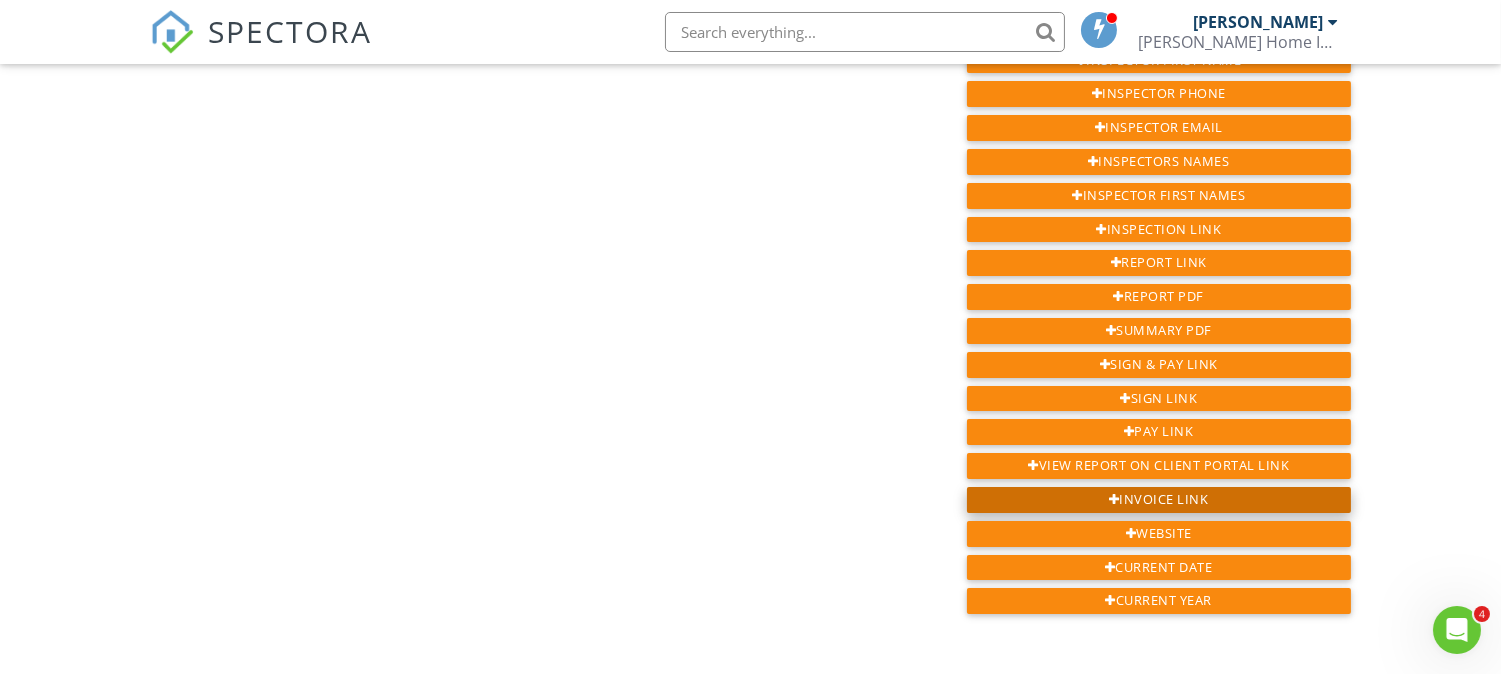 click on "Invoice Link" at bounding box center (1159, 500) 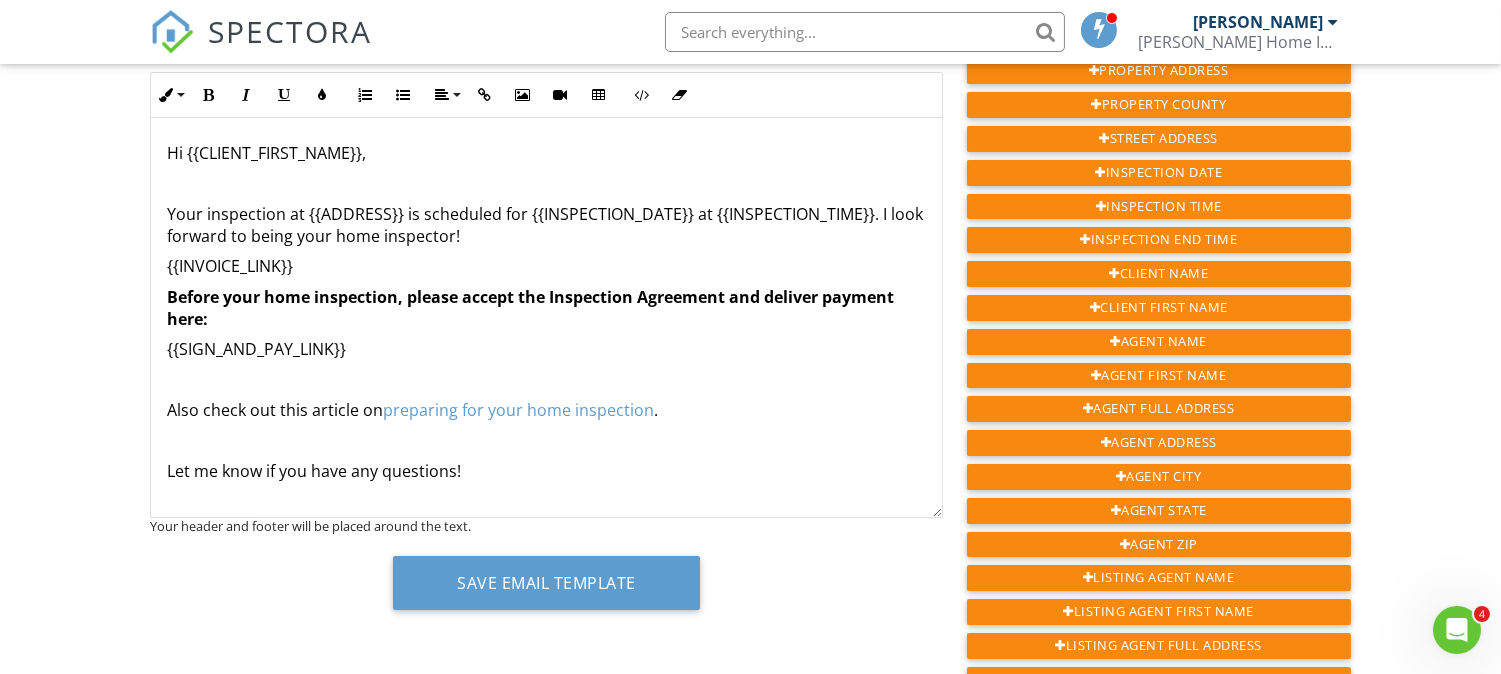scroll, scrollTop: 252, scrollLeft: 0, axis: vertical 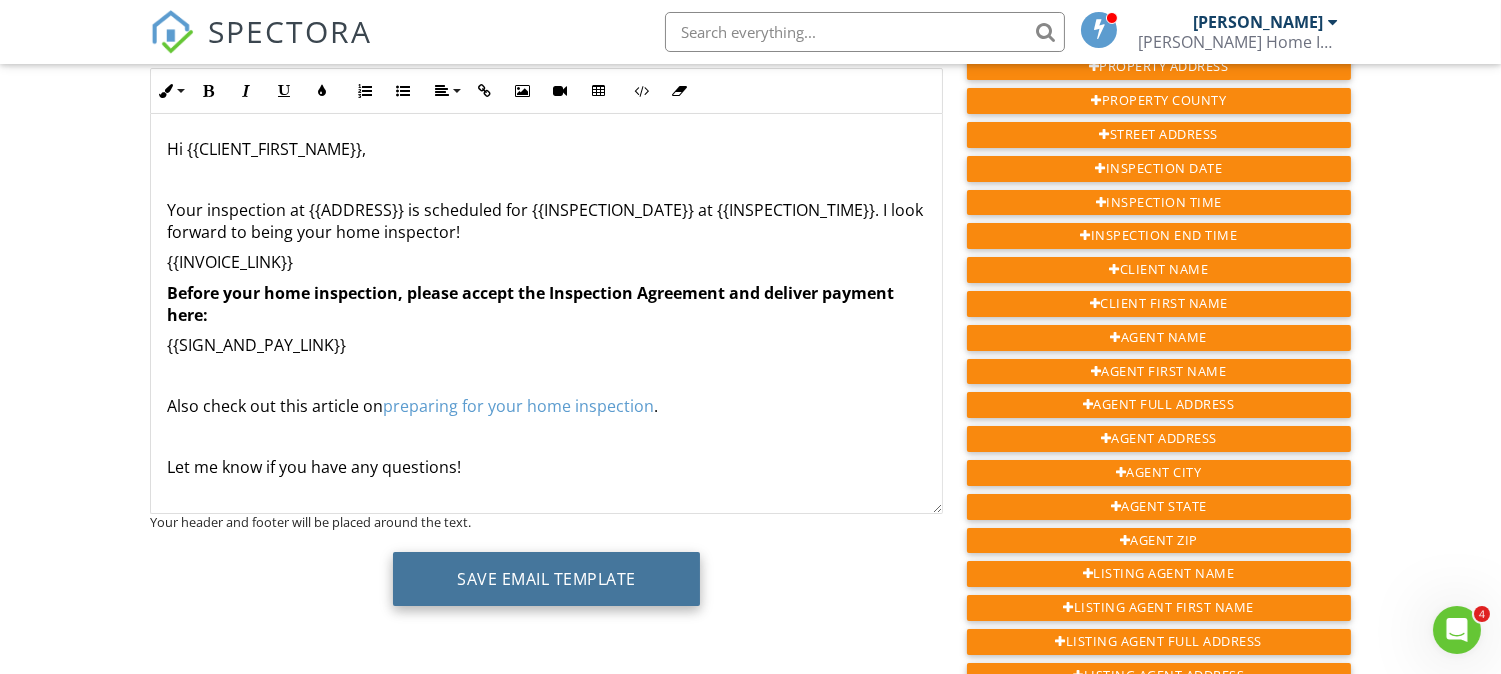 click on "Save Email Template" at bounding box center [546, 579] 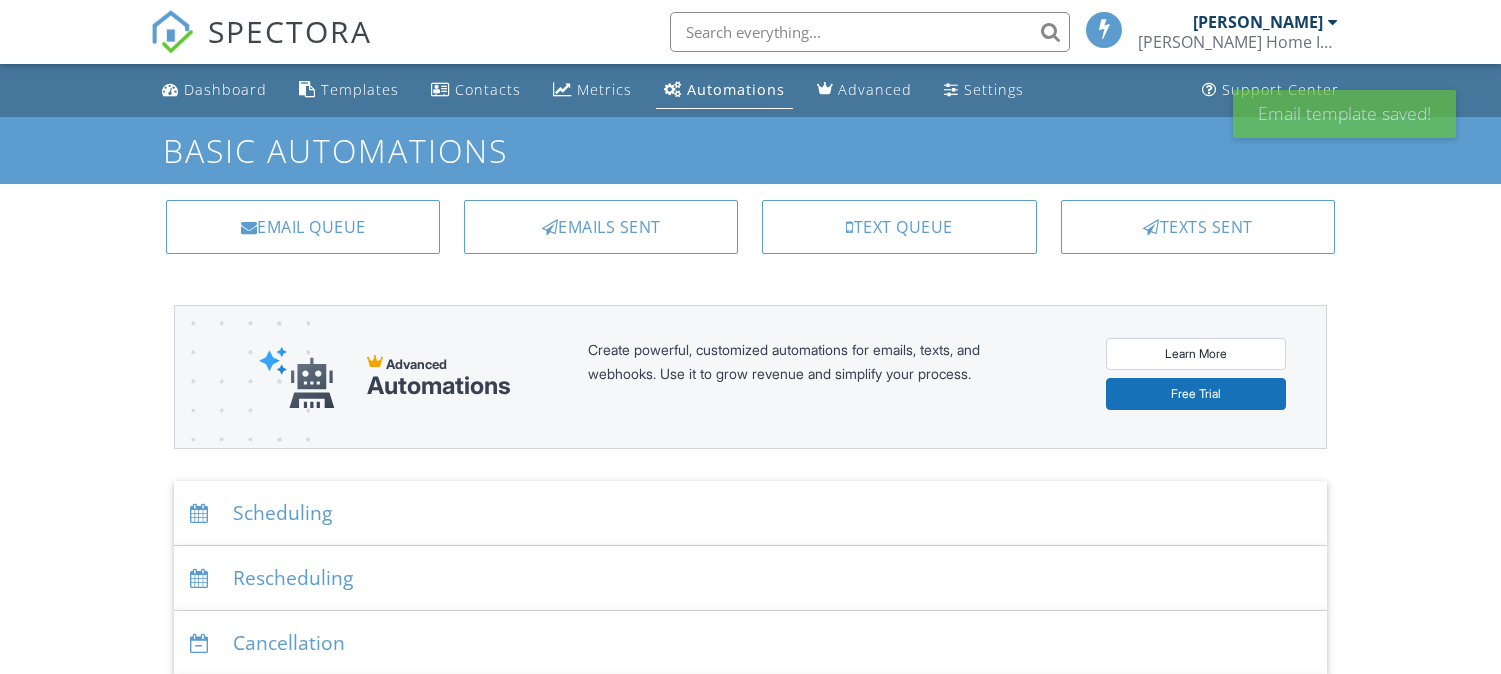 scroll, scrollTop: 0, scrollLeft: 0, axis: both 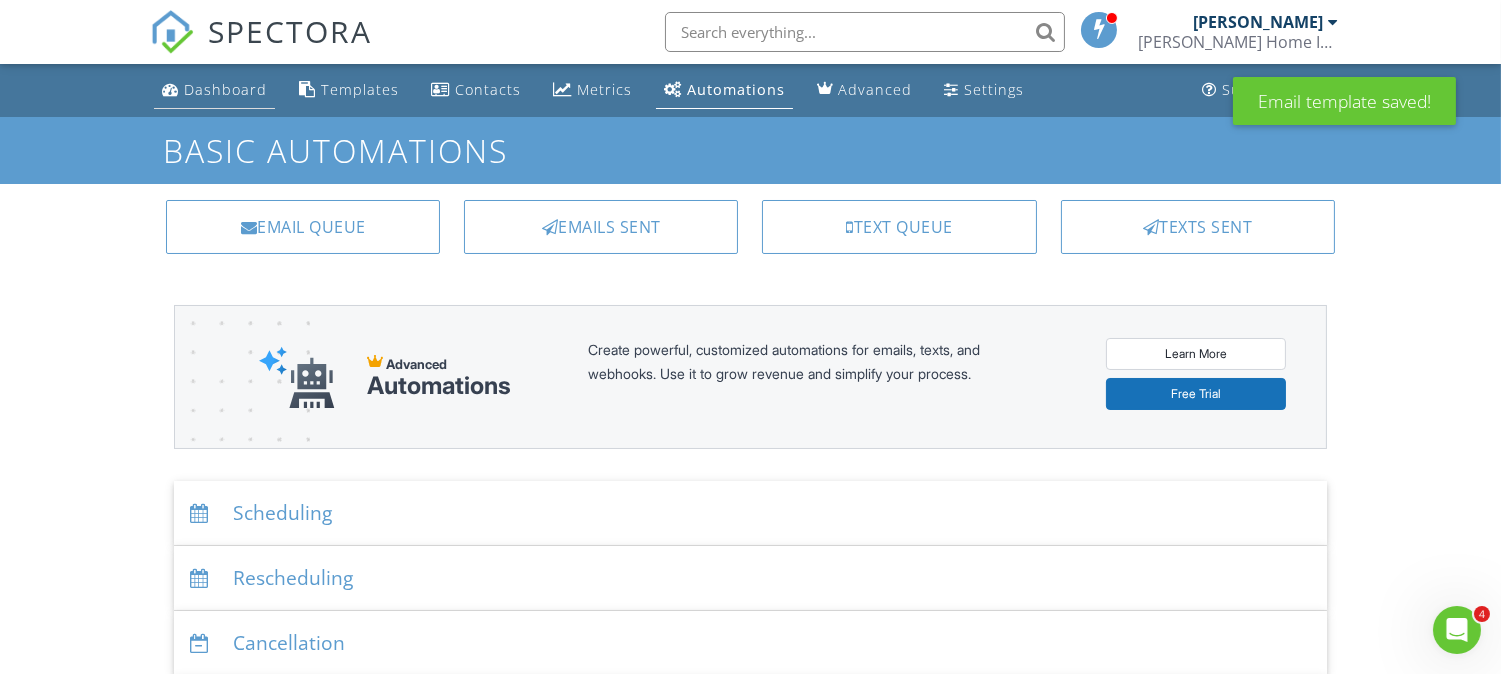 click on "Dashboard" at bounding box center [225, 89] 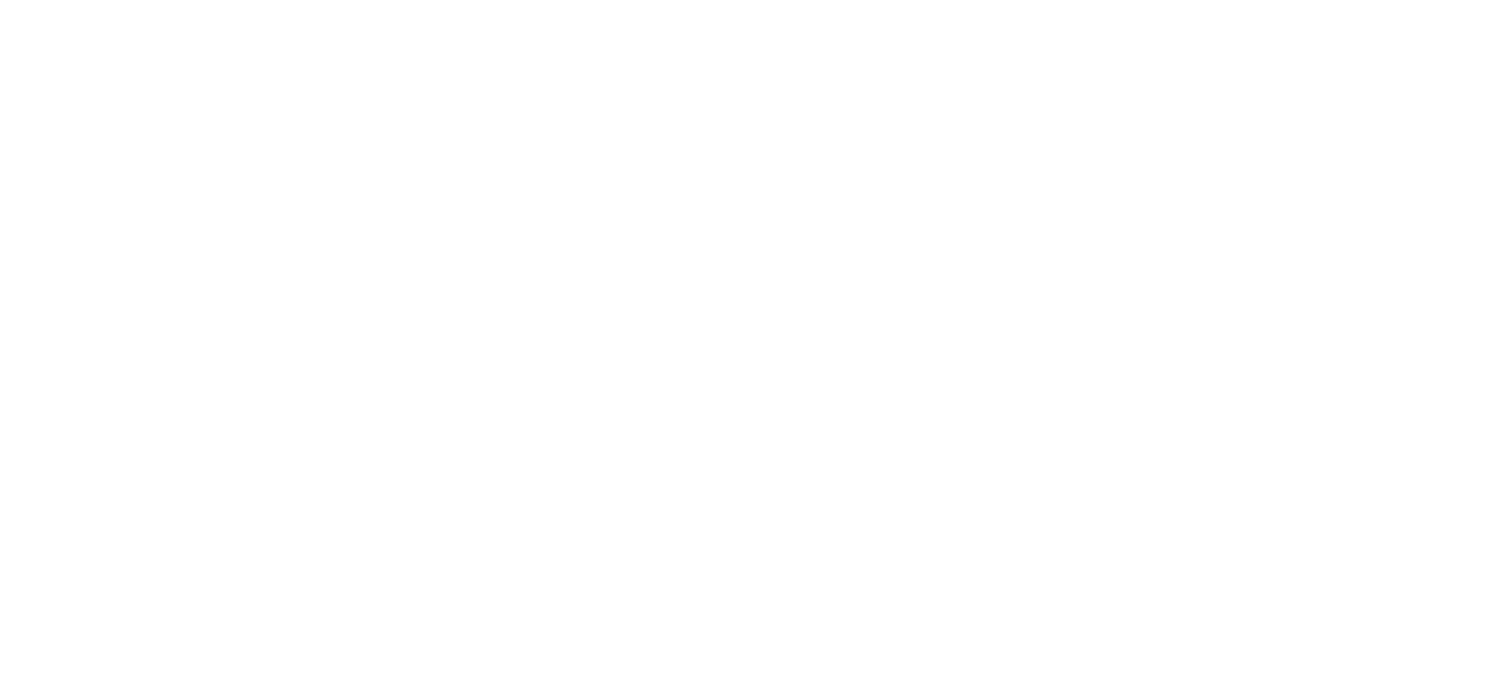 scroll, scrollTop: 0, scrollLeft: 0, axis: both 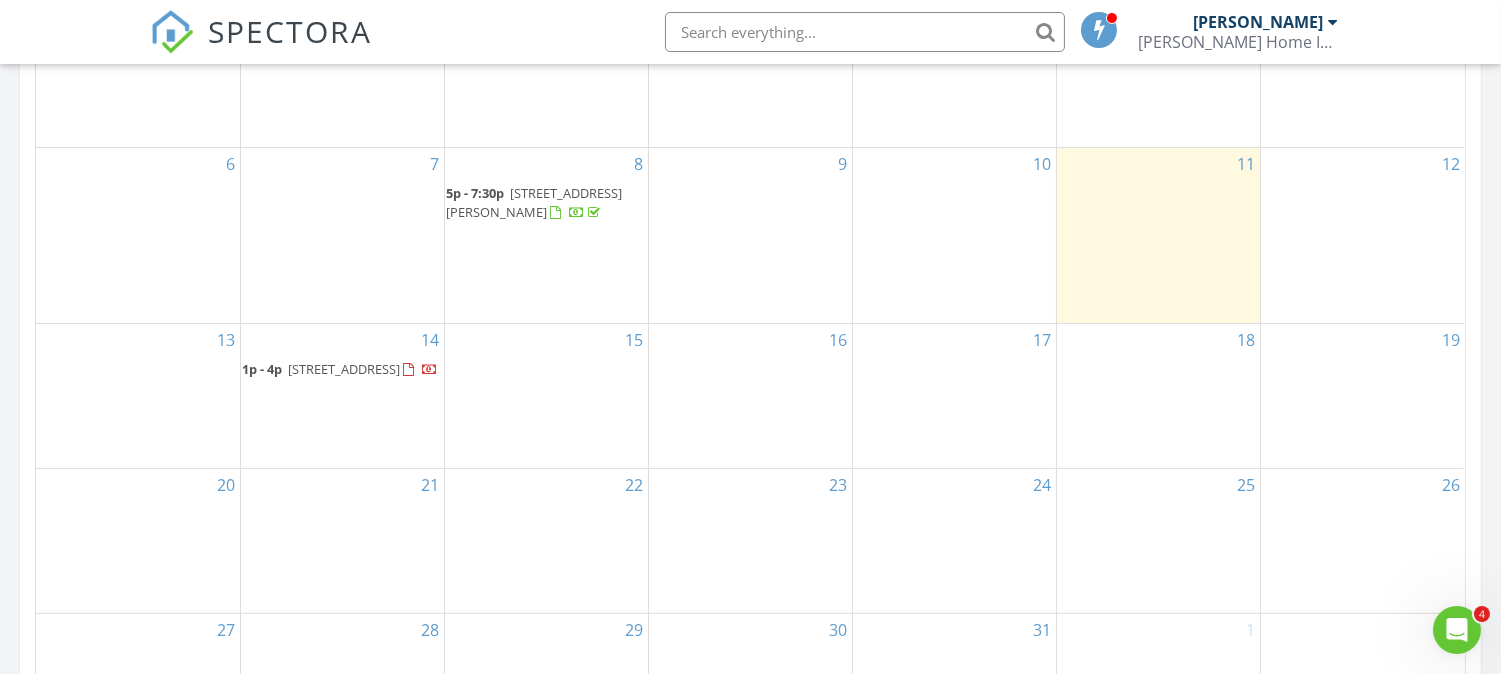 drag, startPoint x: 391, startPoint y: 387, endPoint x: 360, endPoint y: 365, distance: 38.013157 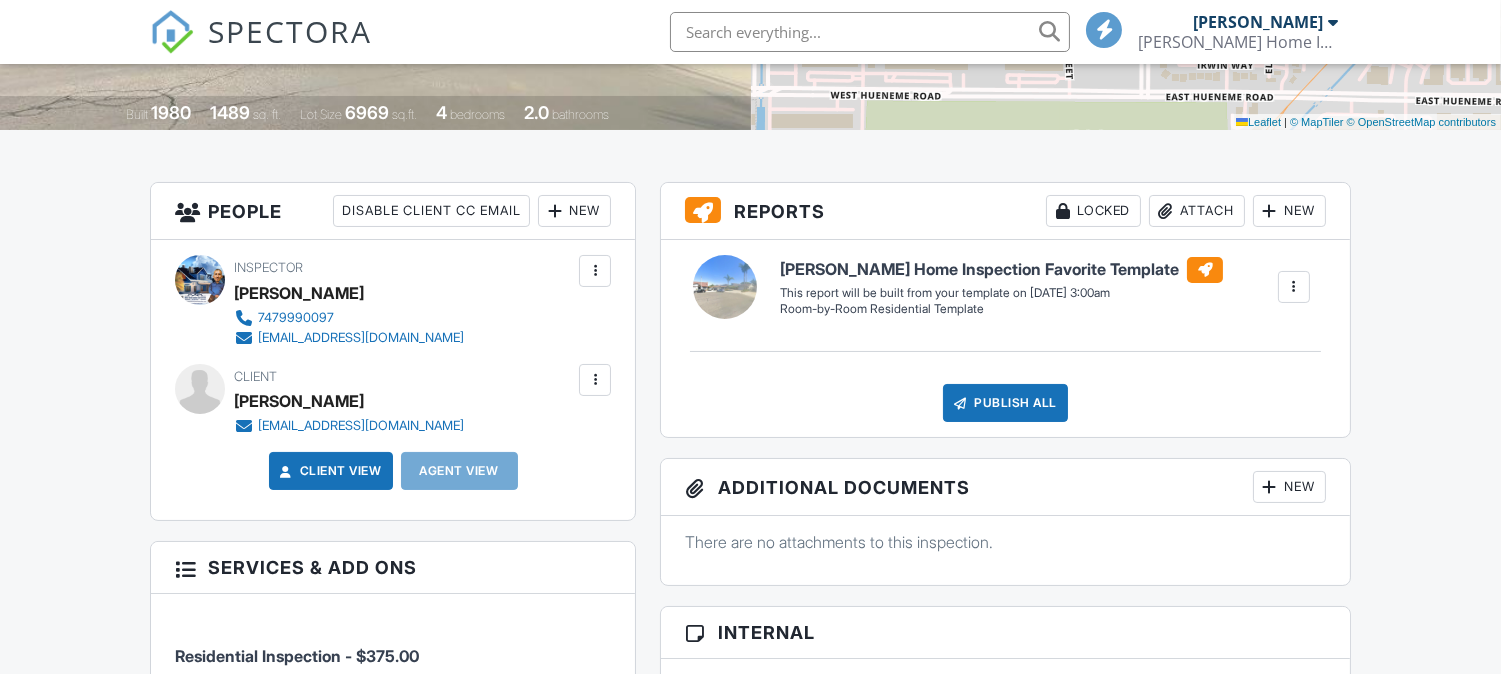 scroll, scrollTop: 807, scrollLeft: 0, axis: vertical 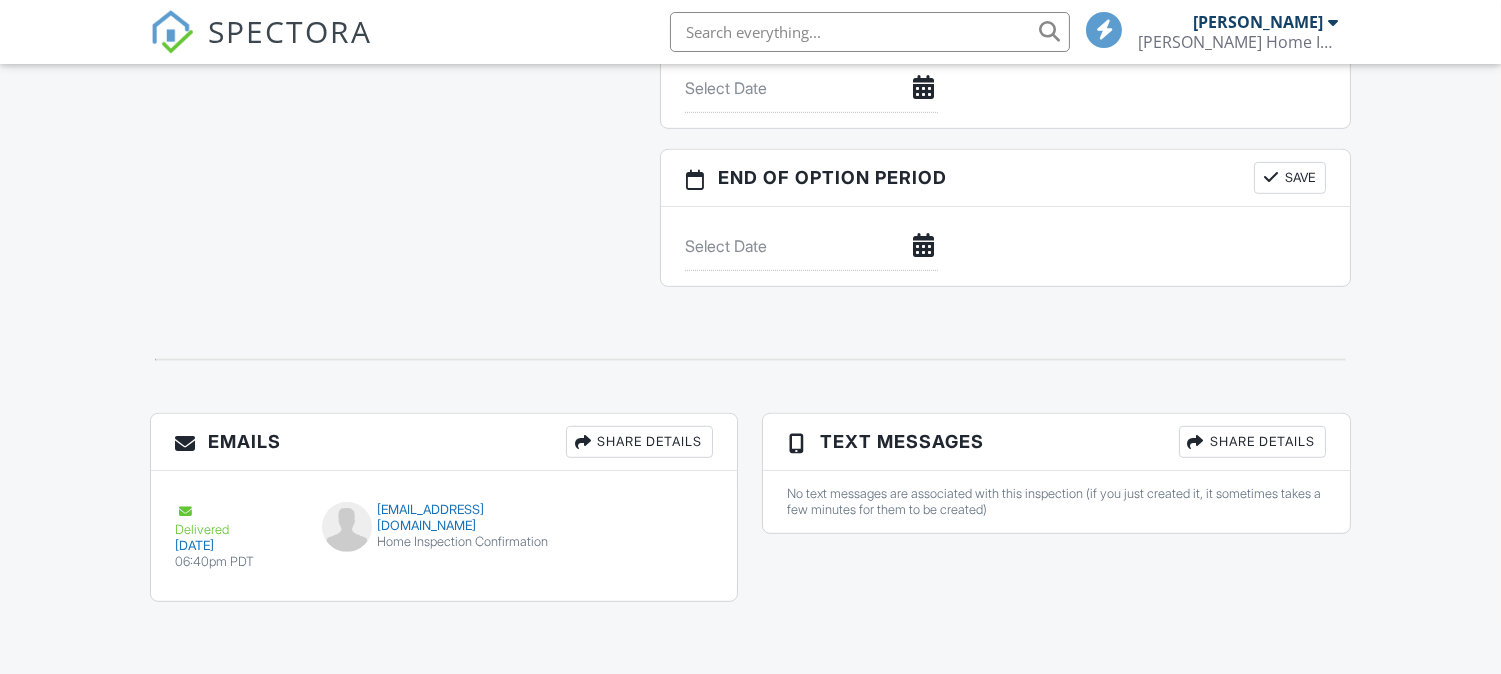 click on "Share Details" at bounding box center (639, 442) 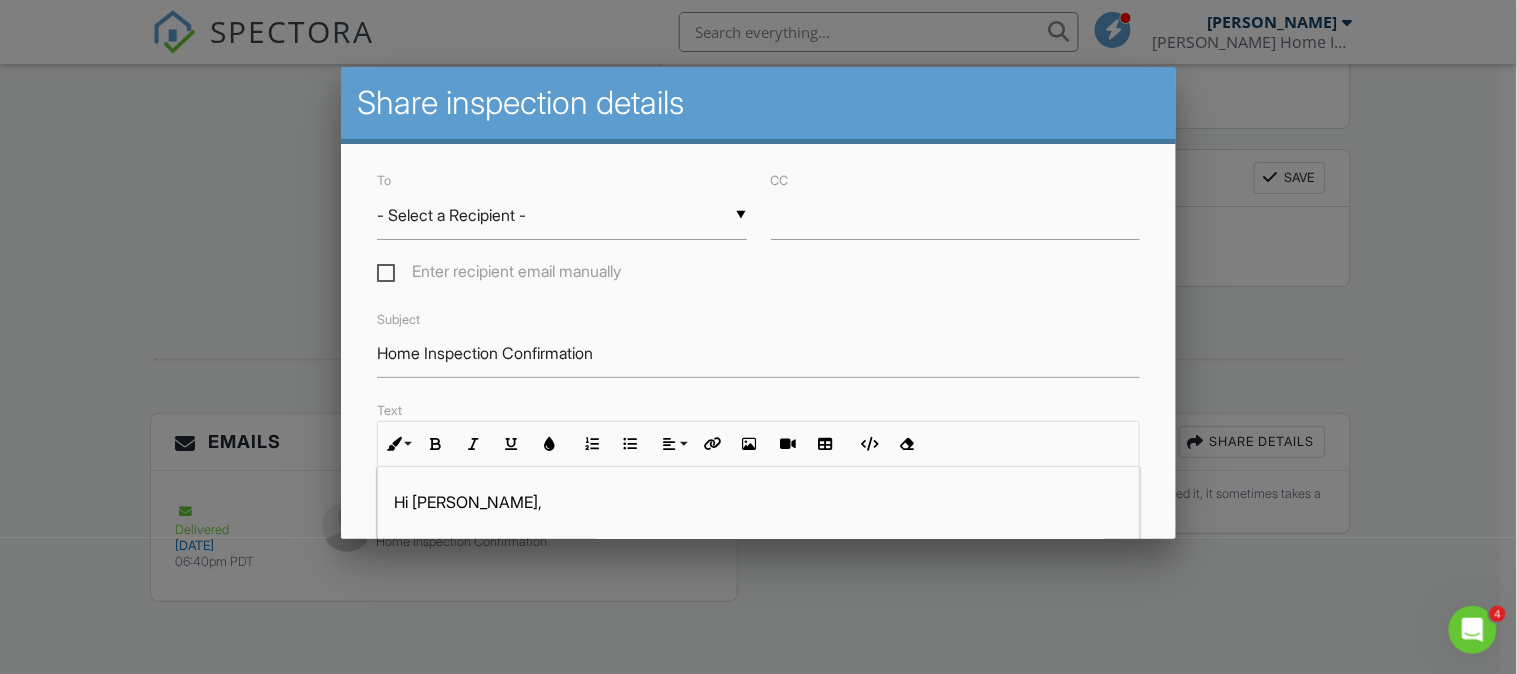 scroll, scrollTop: 0, scrollLeft: 0, axis: both 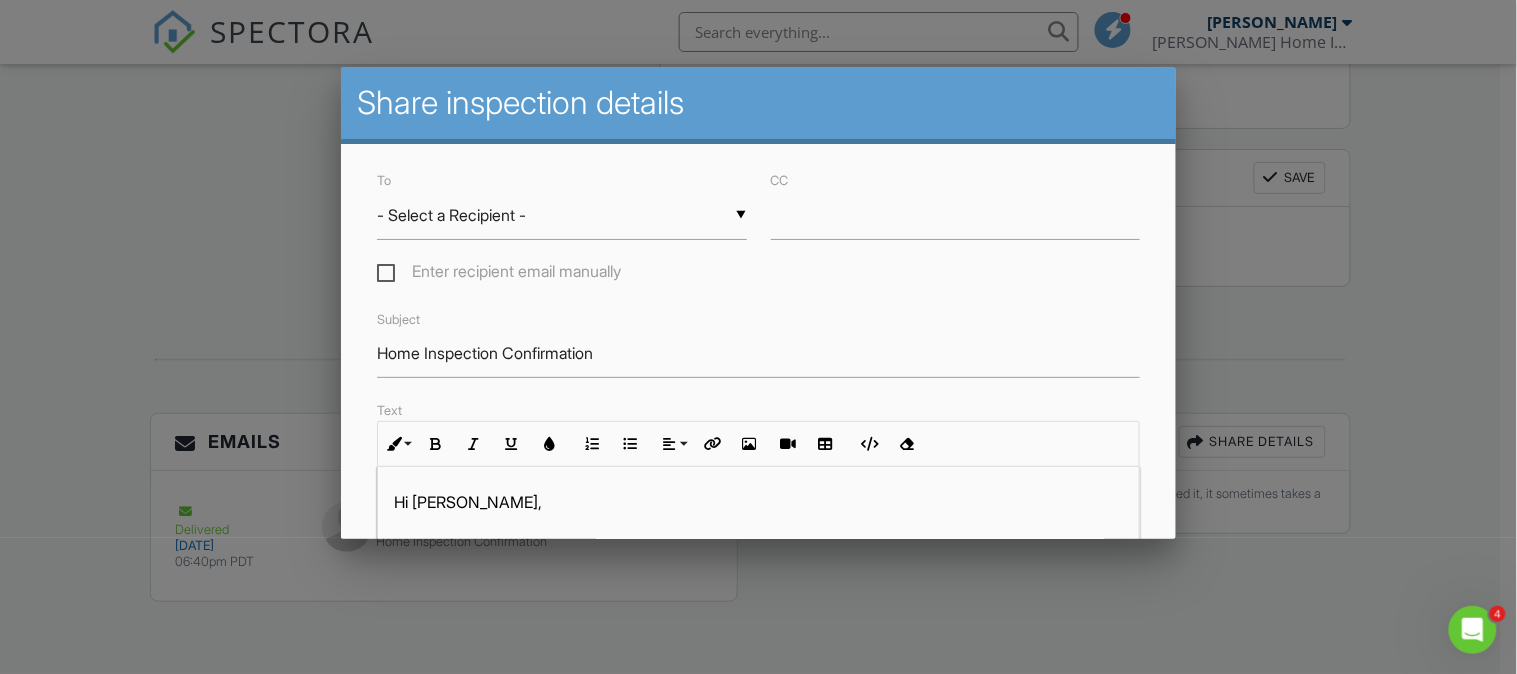 click at bounding box center (758, 321) 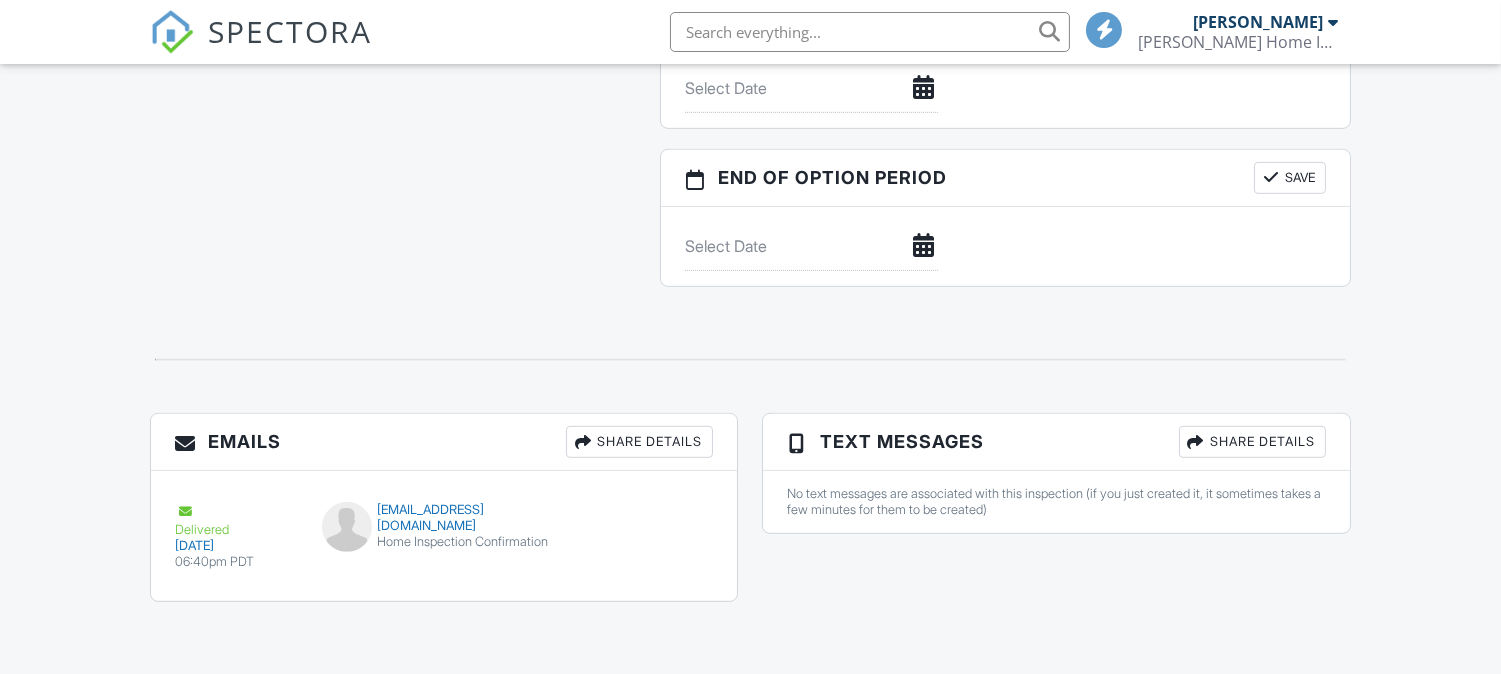 scroll, scrollTop: 1942, scrollLeft: 0, axis: vertical 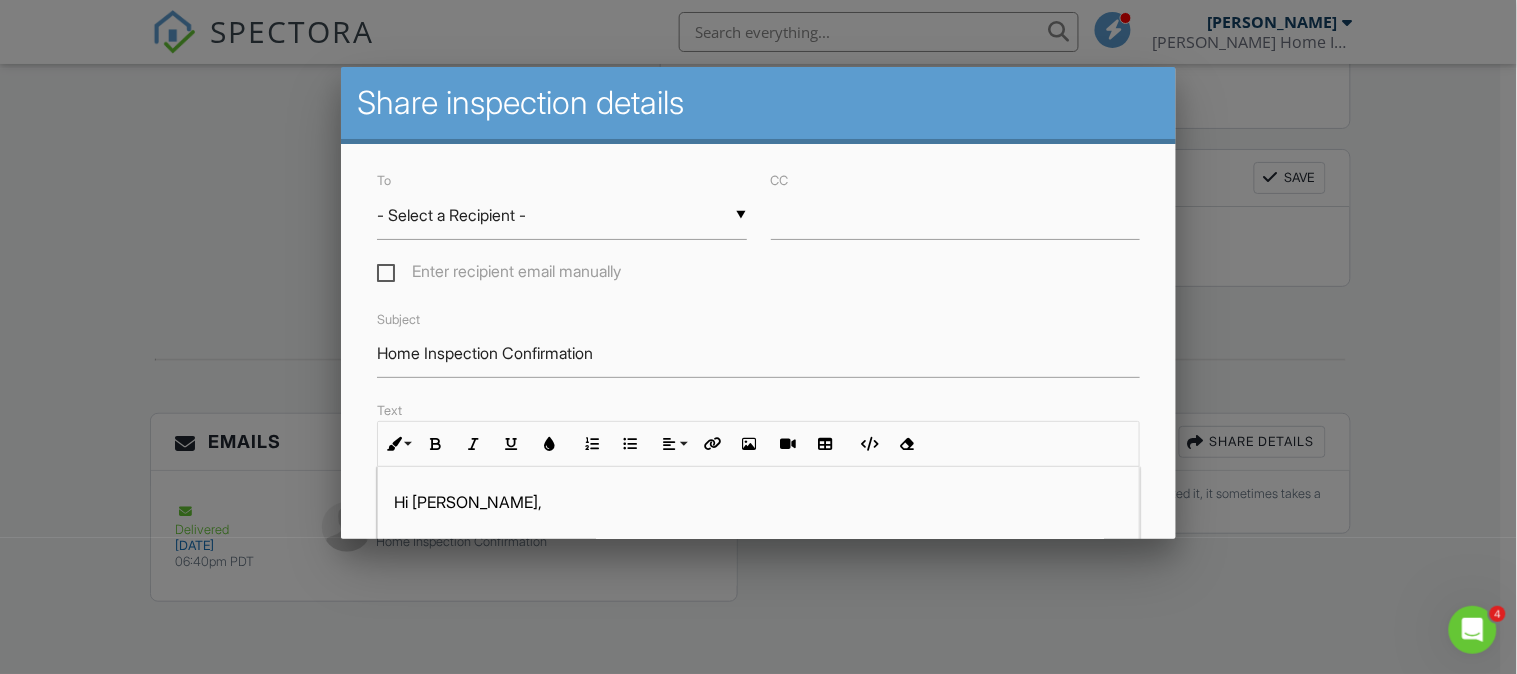click at bounding box center (758, 321) 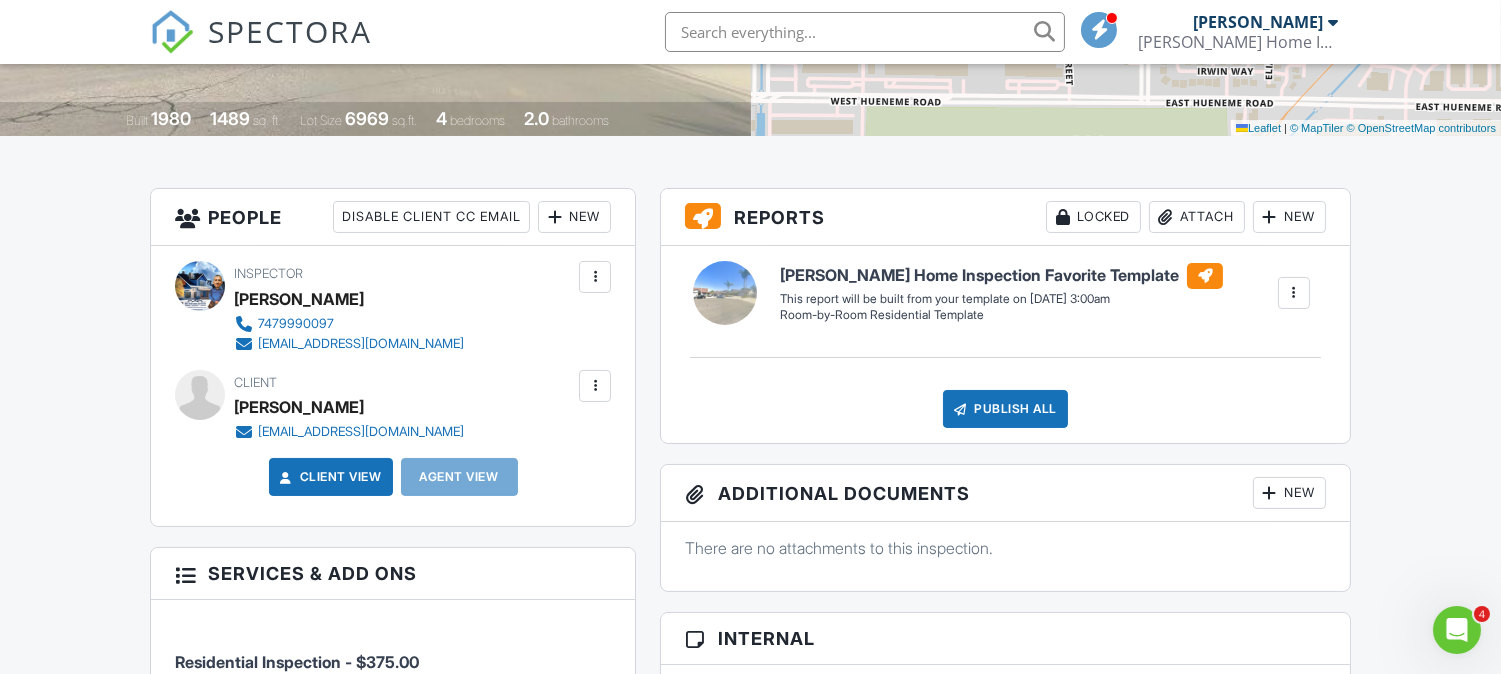 scroll, scrollTop: 0, scrollLeft: 0, axis: both 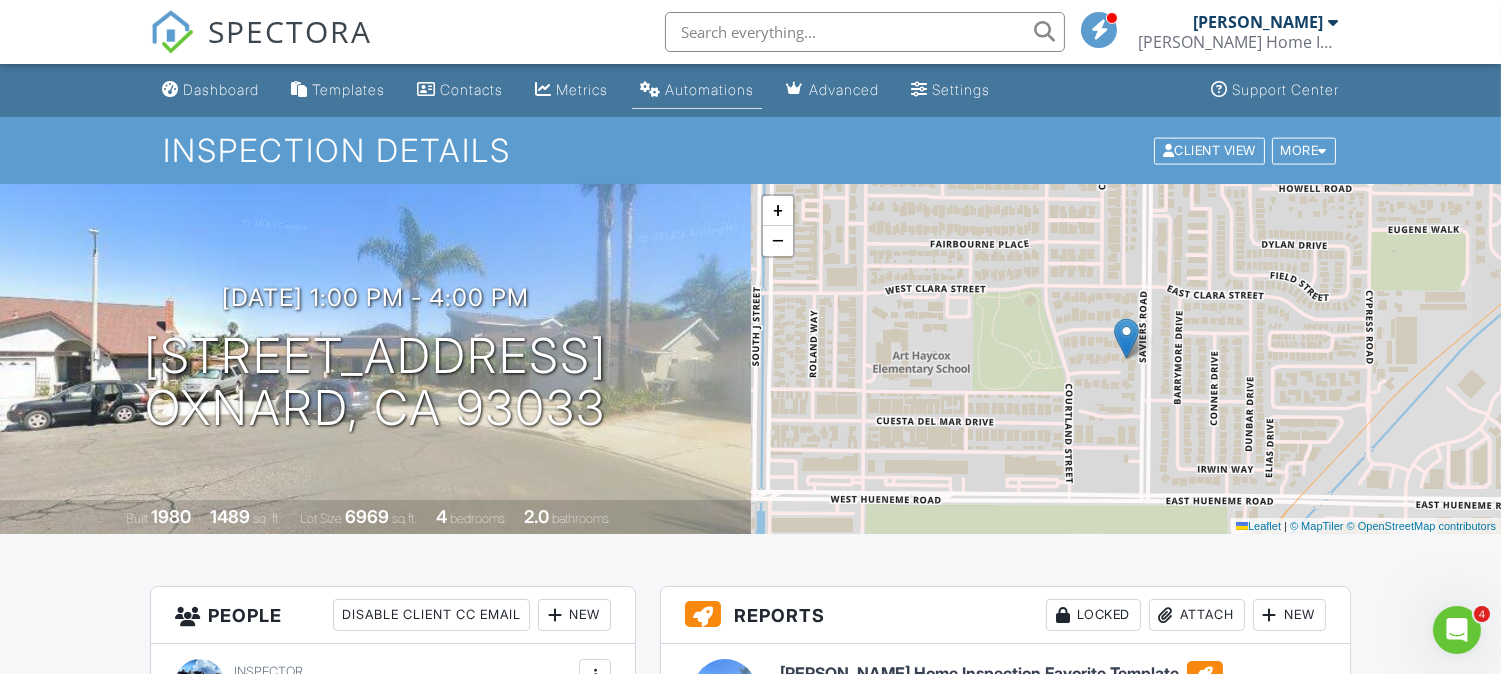 click on "Automations" at bounding box center [709, 89] 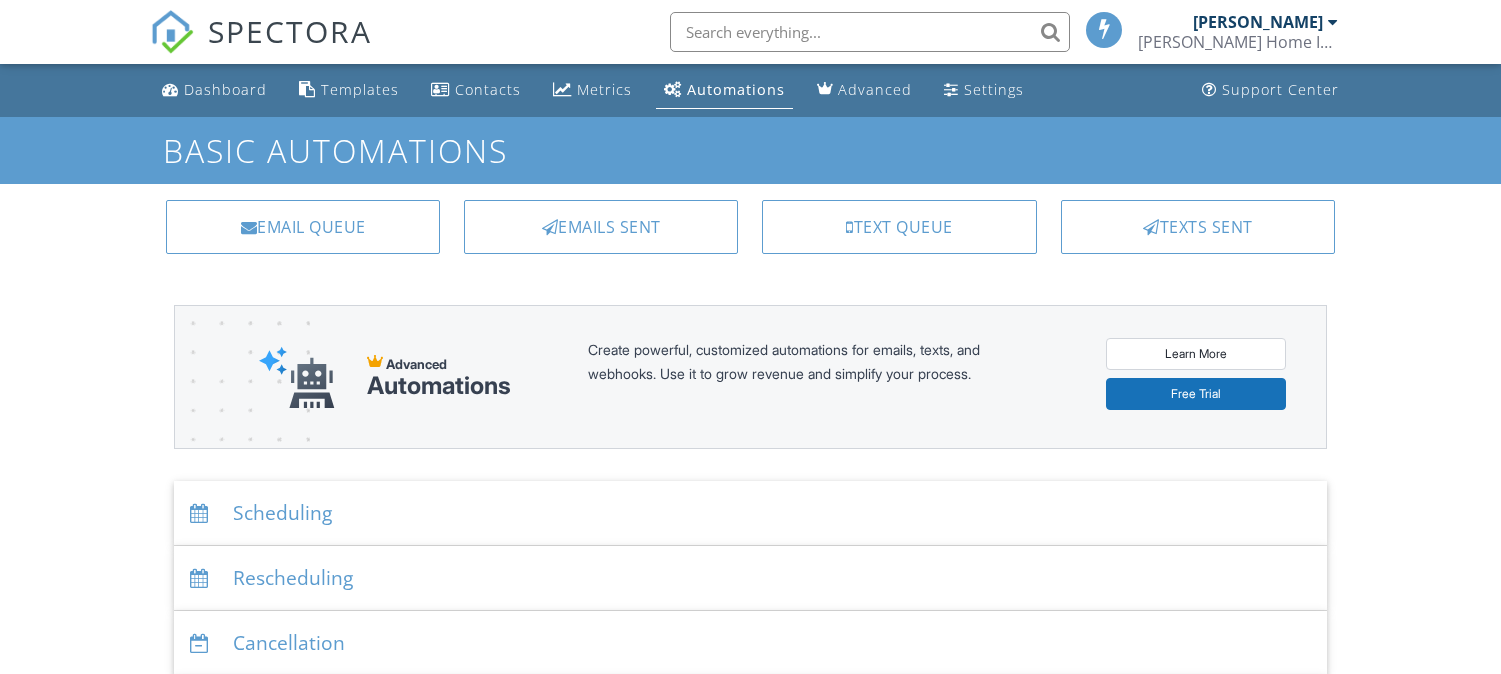 scroll, scrollTop: 0, scrollLeft: 0, axis: both 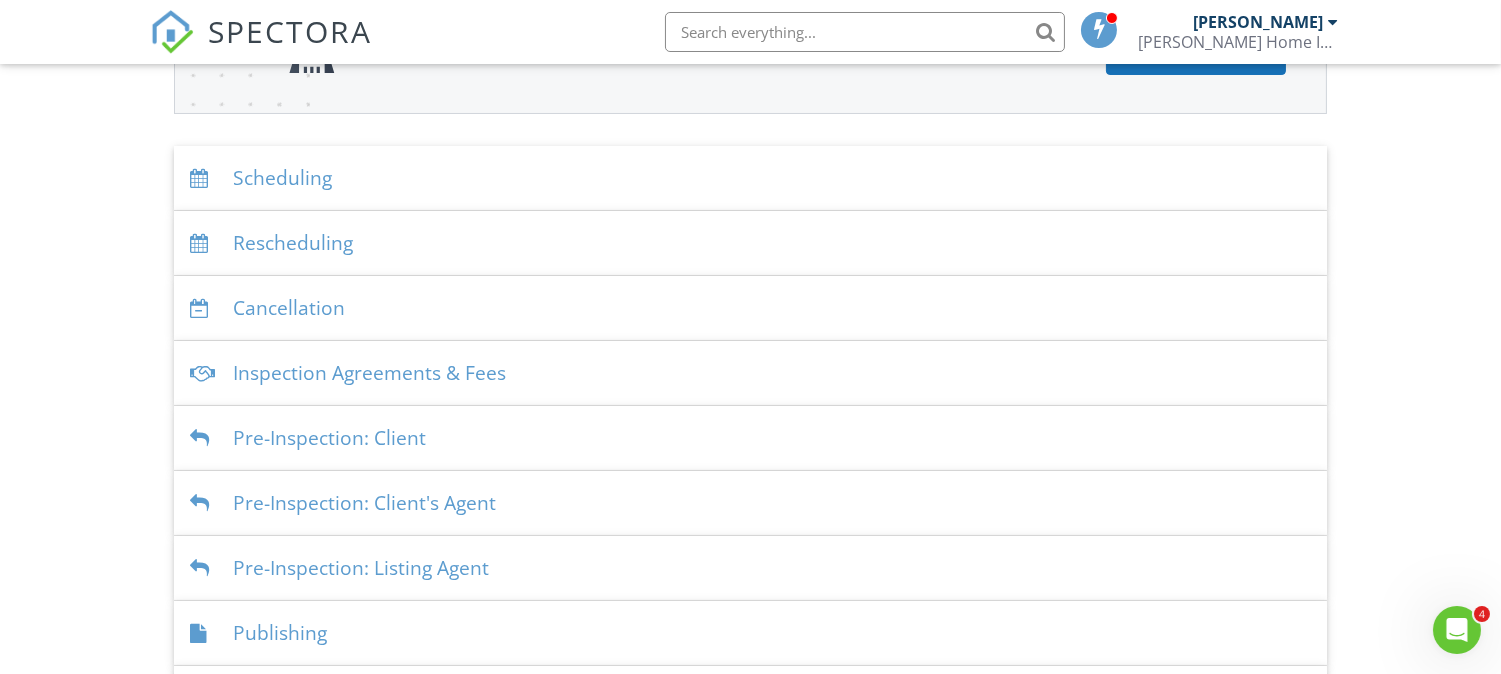 click on "Inspection Agreements & Fees" at bounding box center (750, 373) 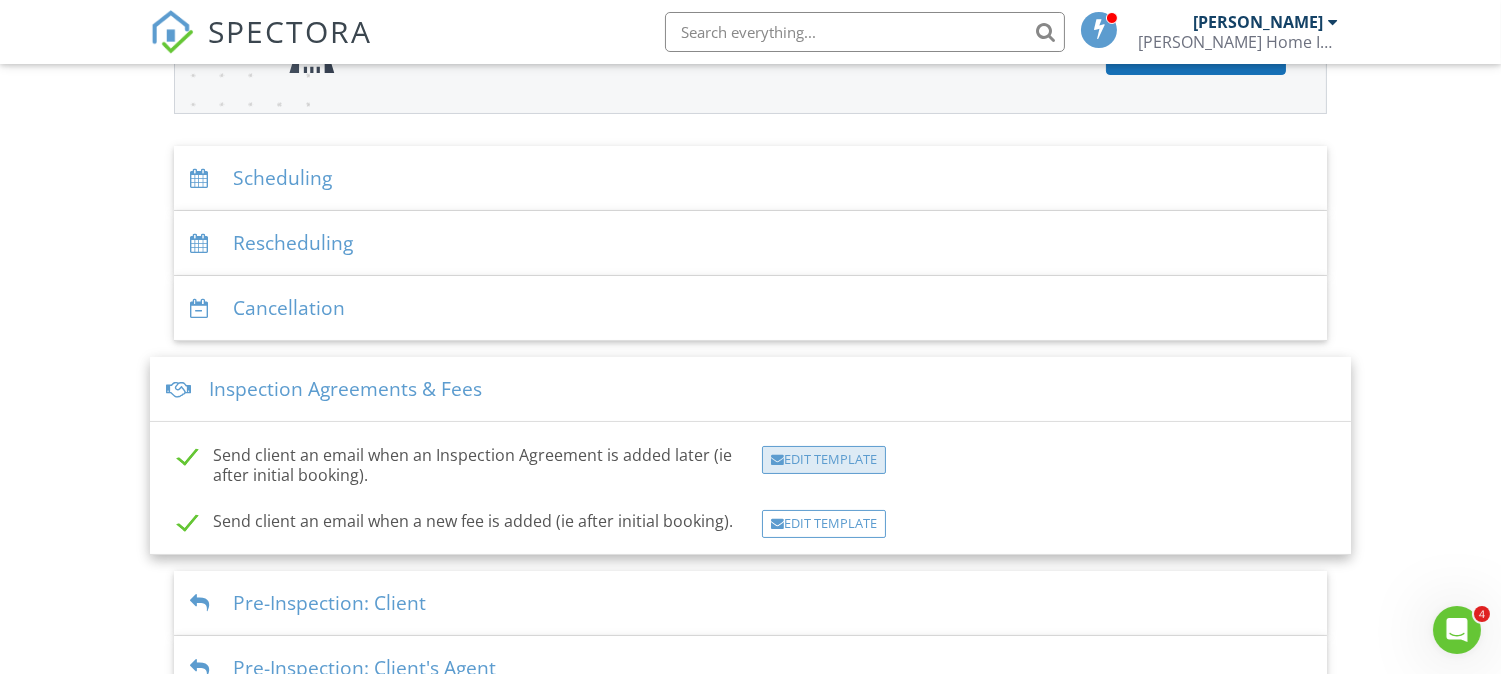 click on "Edit Template" at bounding box center [824, 460] 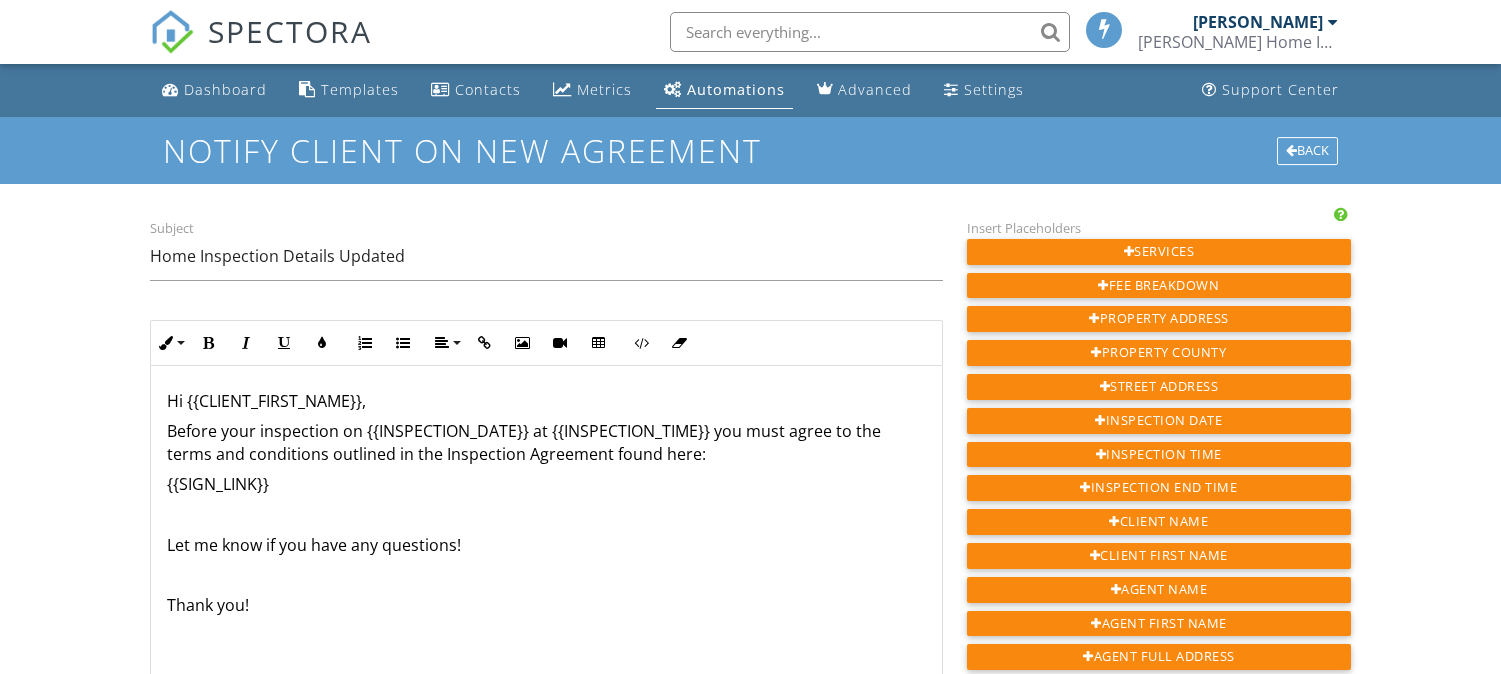 scroll, scrollTop: 0, scrollLeft: 0, axis: both 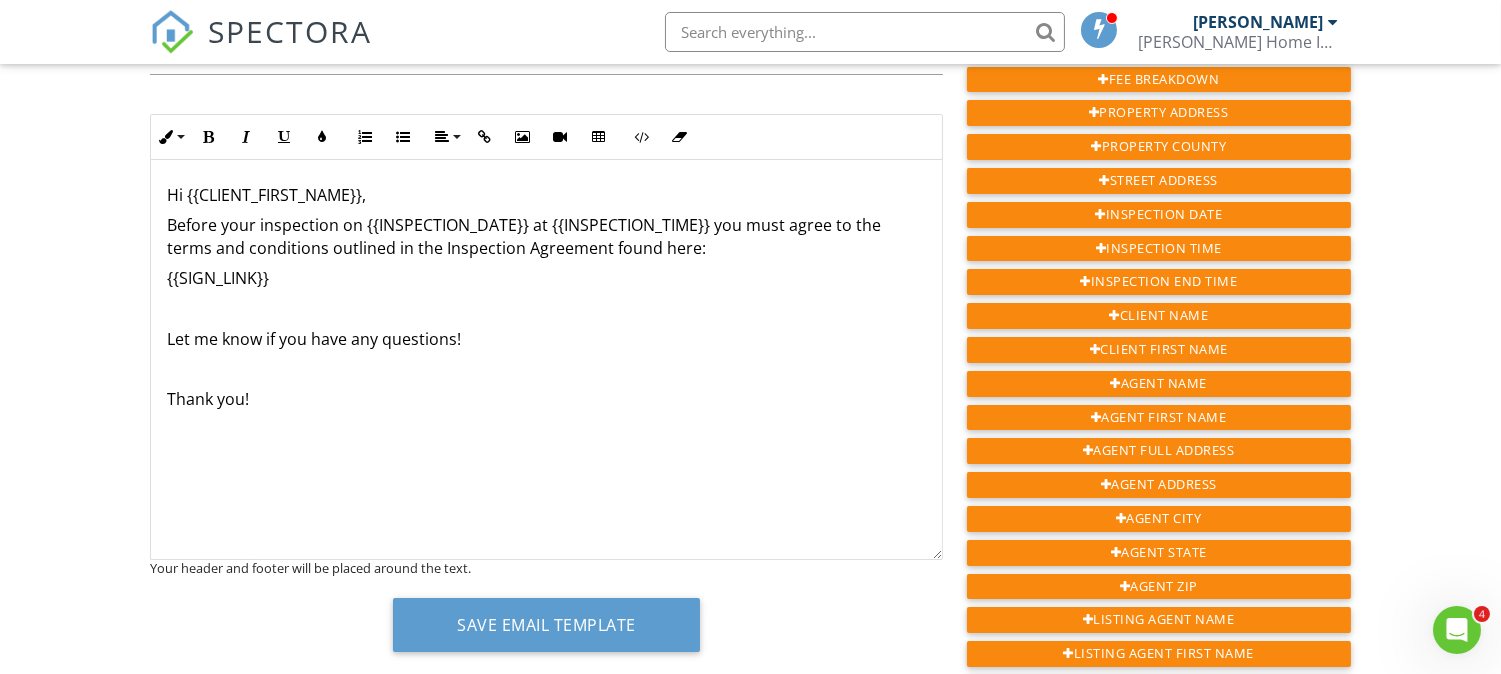 click on "Hi {{CLIENT_FIRST_NAME}}, Before your inspection on {{INSPECTION_DATE}} at {{INSPECTION_TIME}} you must agree to the terms and conditions outlined in the Inspection Agreement found here: {{SIGN_LINK}} Let me know if you have any questions! Thank you!" at bounding box center (546, 360) 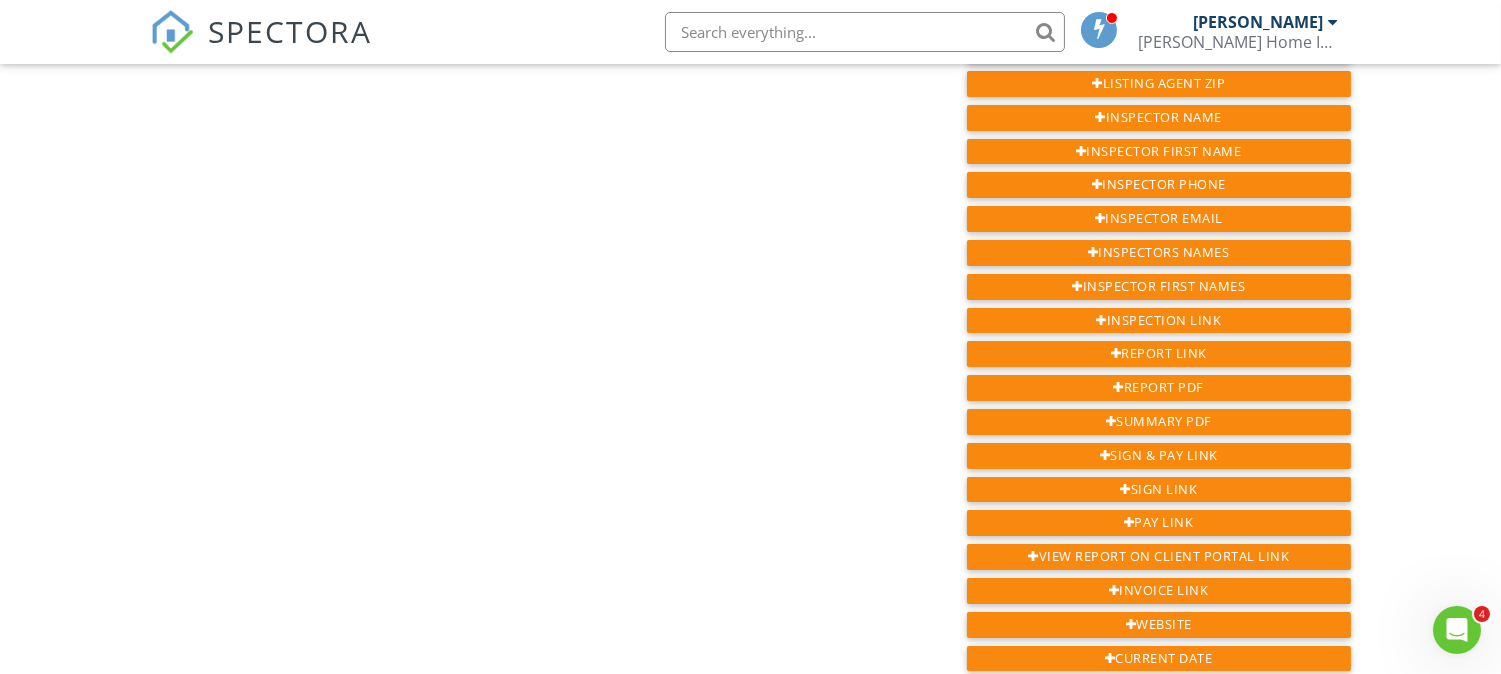 scroll, scrollTop: 1038, scrollLeft: 0, axis: vertical 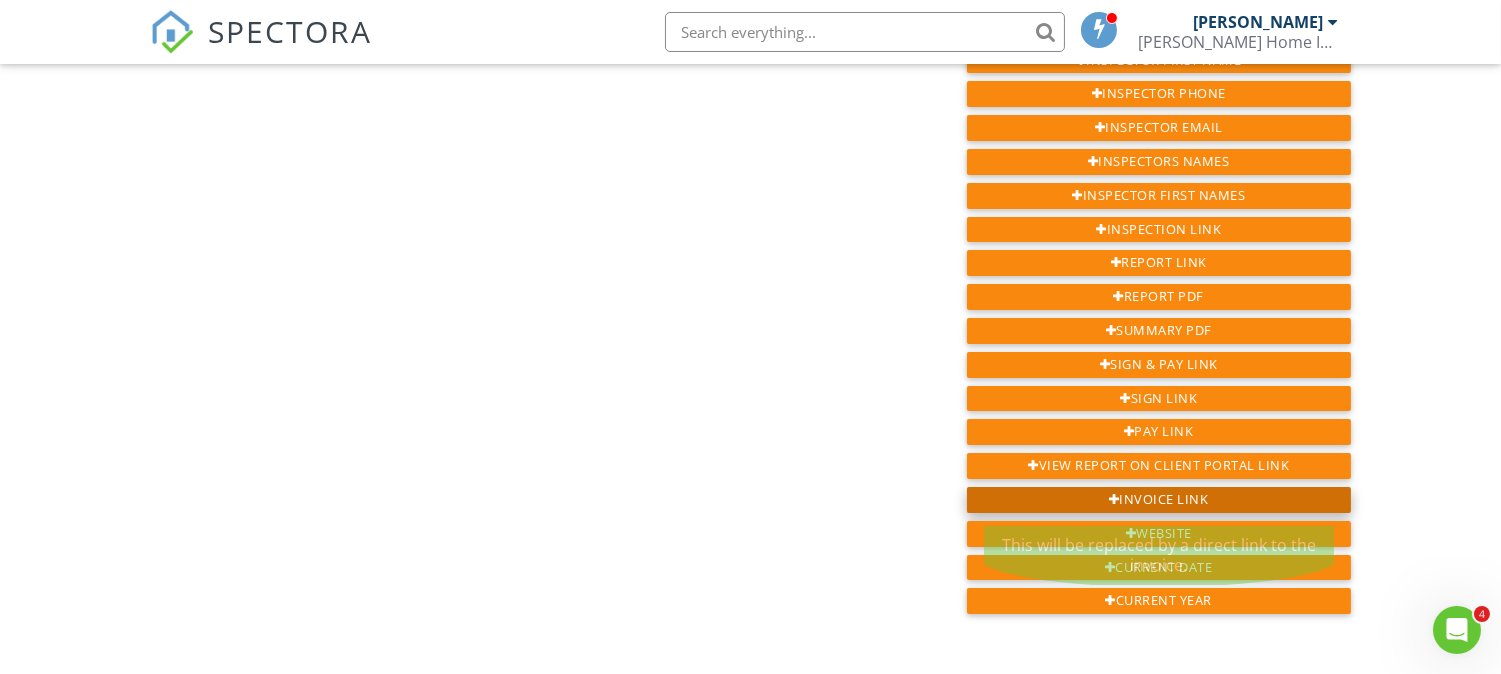click on "Invoice Link" at bounding box center [1159, 500] 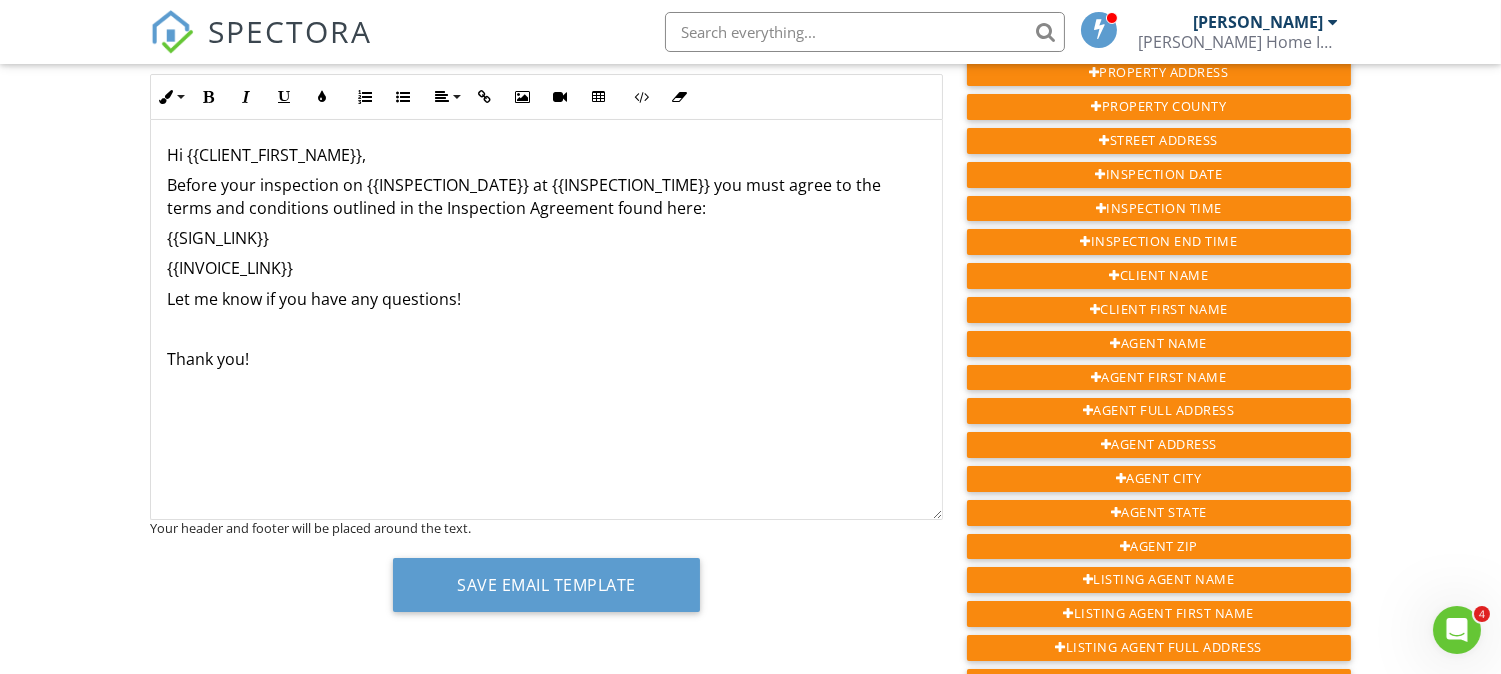 scroll, scrollTop: 248, scrollLeft: 0, axis: vertical 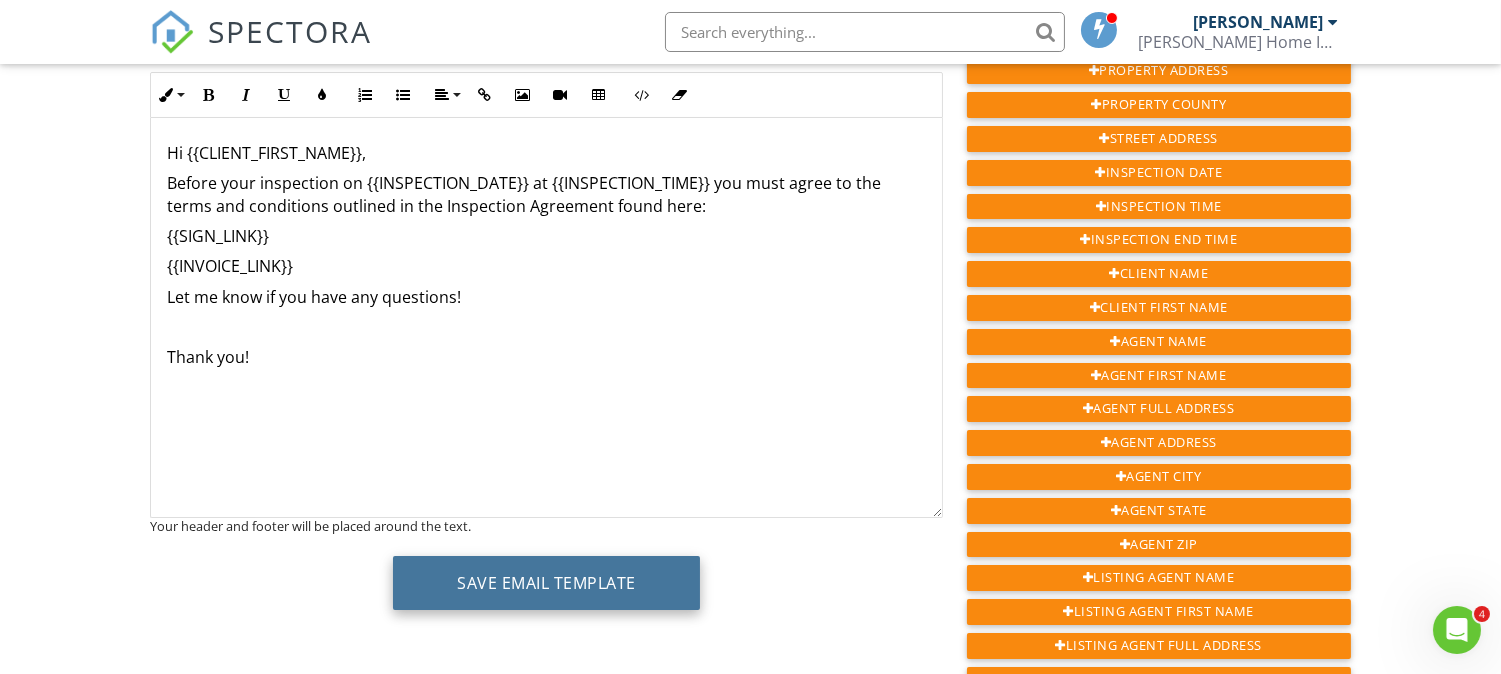 click on "Save Email Template" at bounding box center (546, 583) 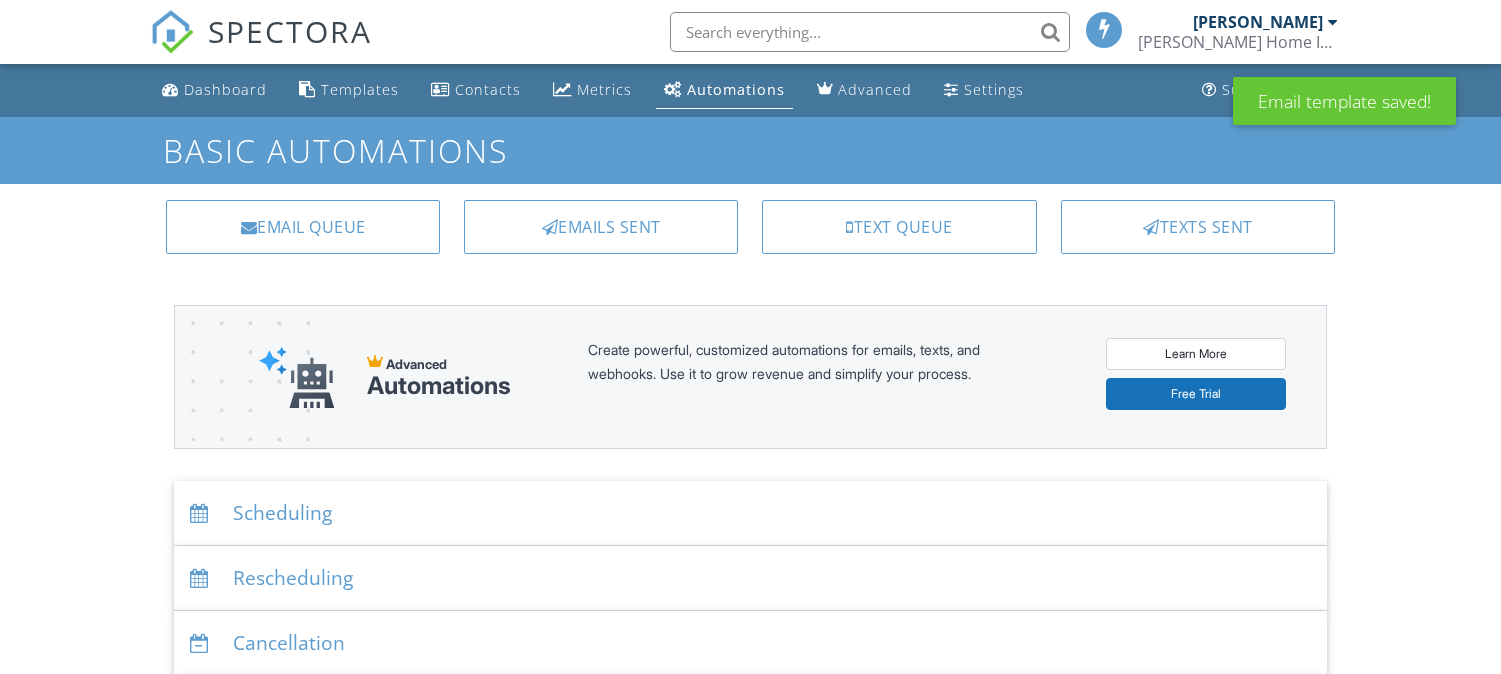 scroll, scrollTop: 0, scrollLeft: 0, axis: both 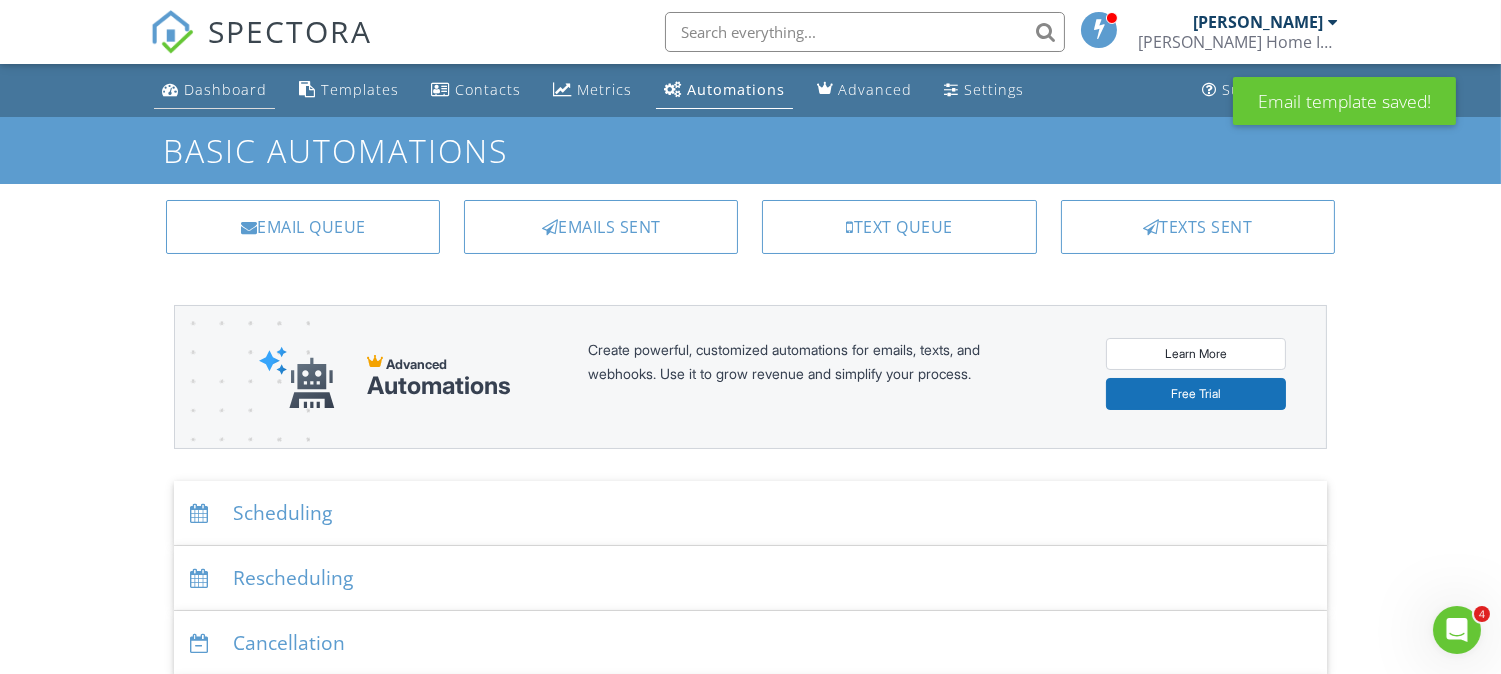 click on "Dashboard" at bounding box center [225, 89] 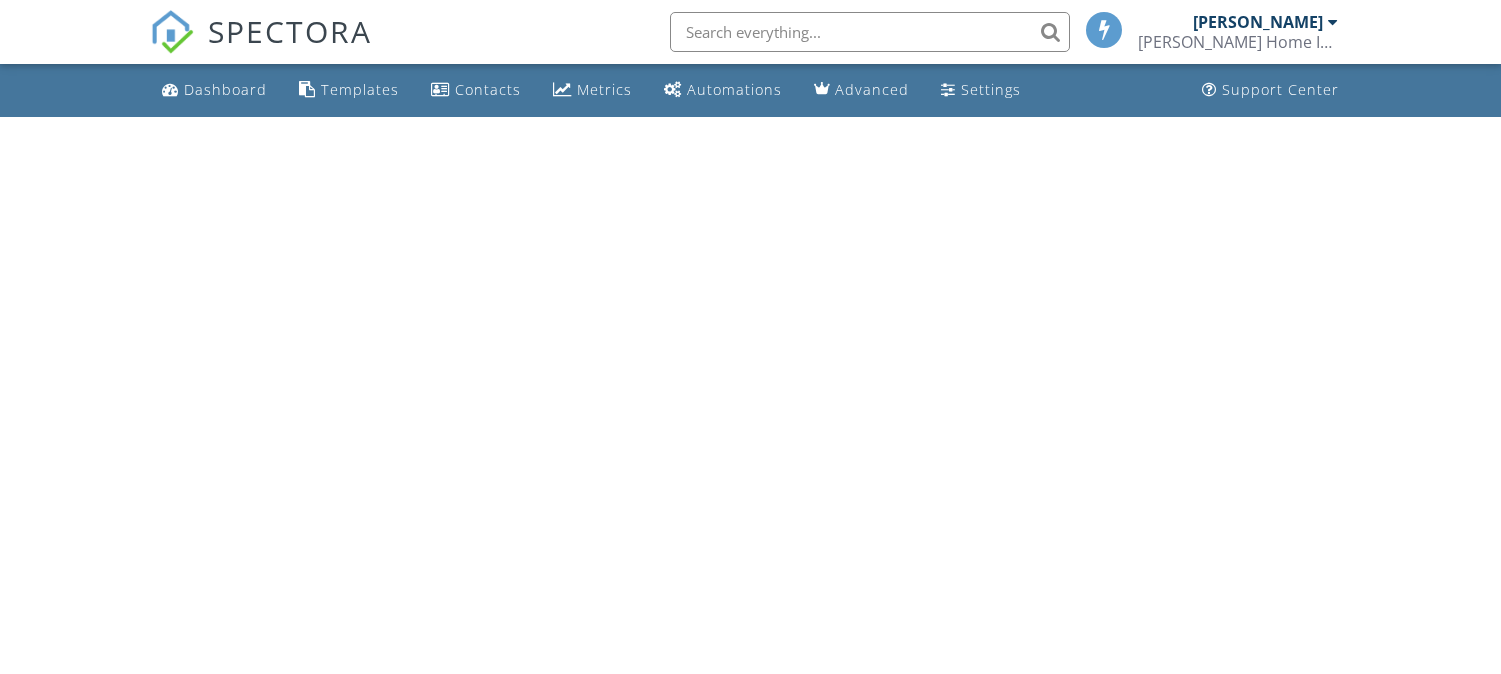 scroll, scrollTop: 0, scrollLeft: 0, axis: both 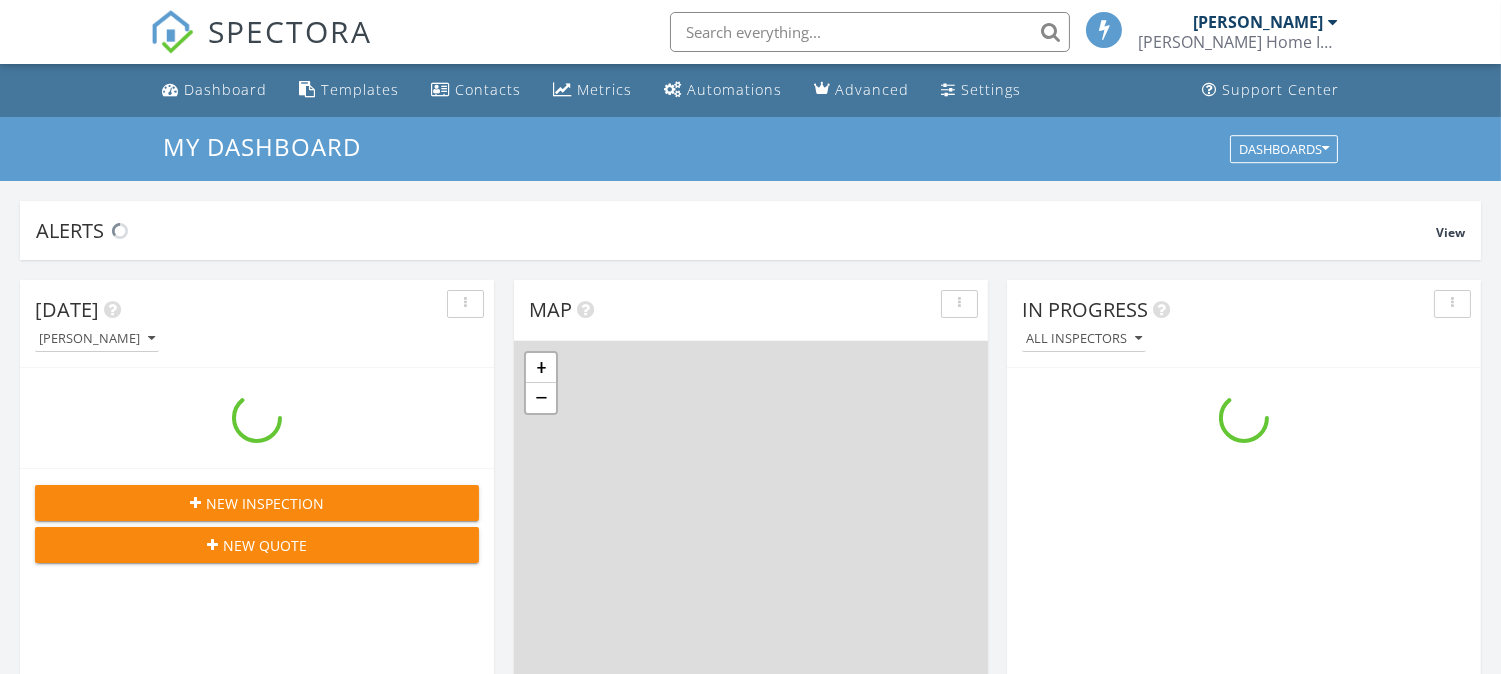 drag, startPoint x: 1512, startPoint y: 55, endPoint x: 1510, endPoint y: 76, distance: 21.095022 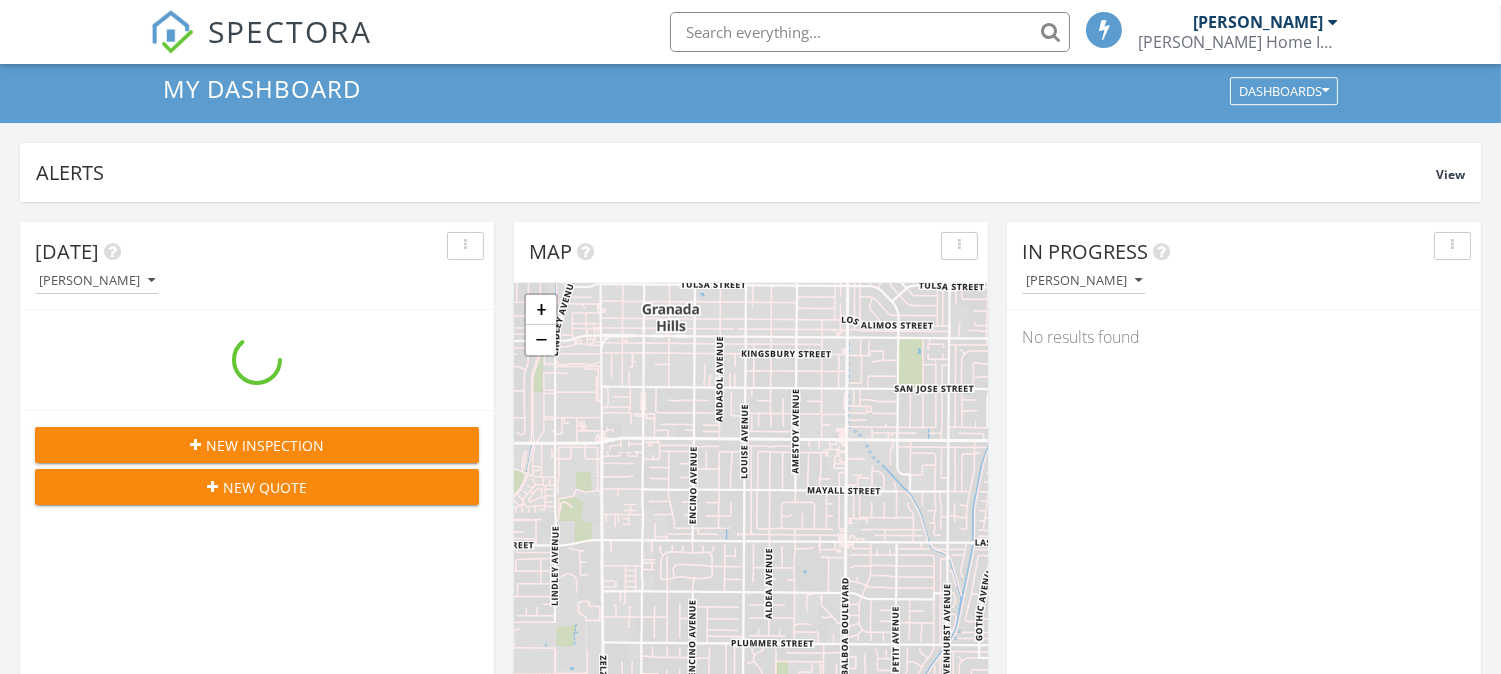 scroll, scrollTop: 11, scrollLeft: 10, axis: both 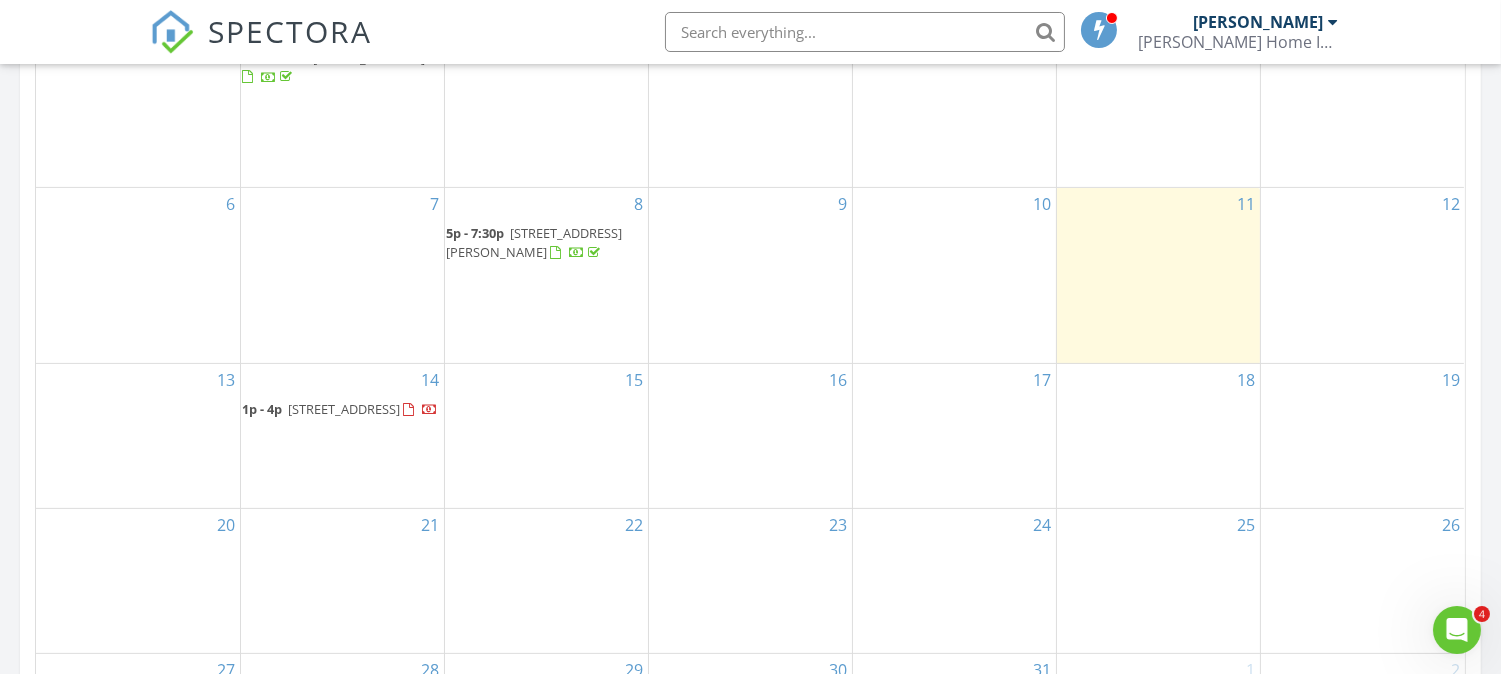 click on "1p - 4p
[STREET_ADDRESS]" at bounding box center [341, 410] 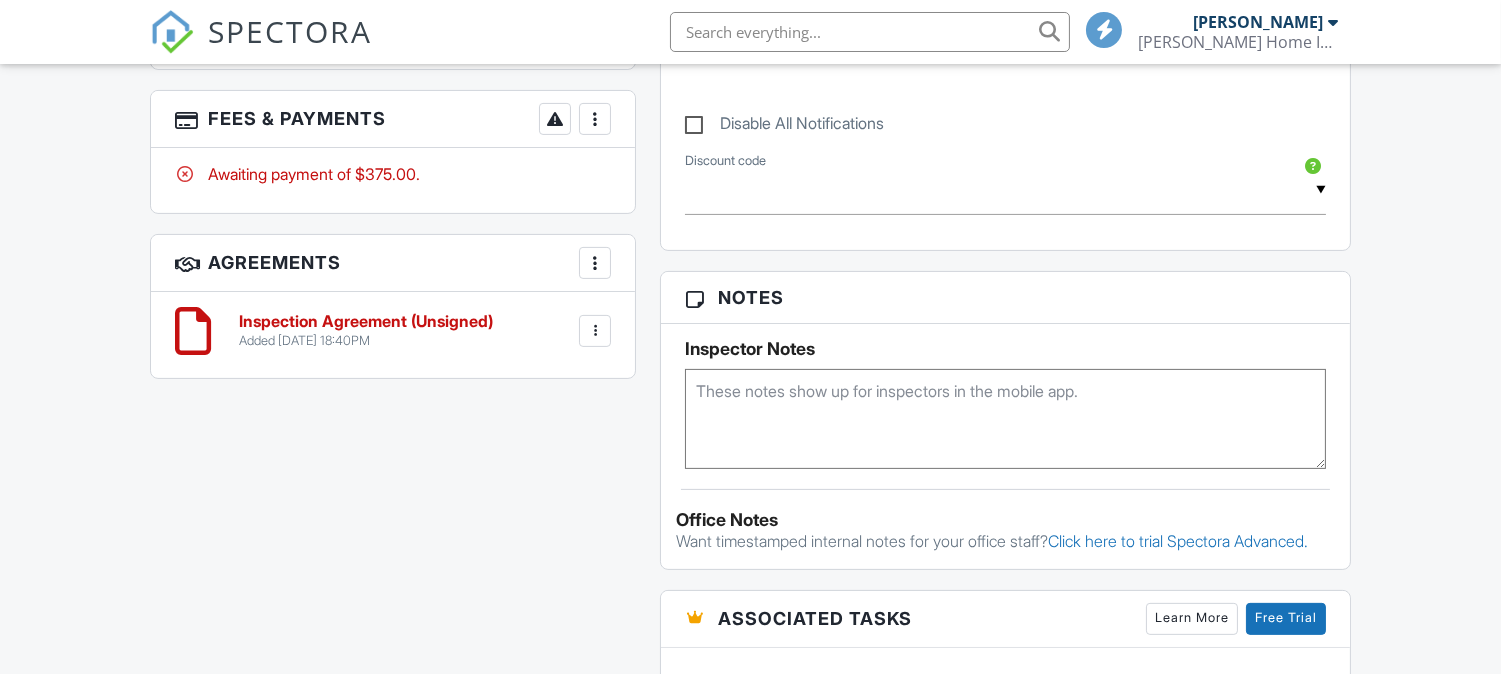 scroll, scrollTop: 1666, scrollLeft: 0, axis: vertical 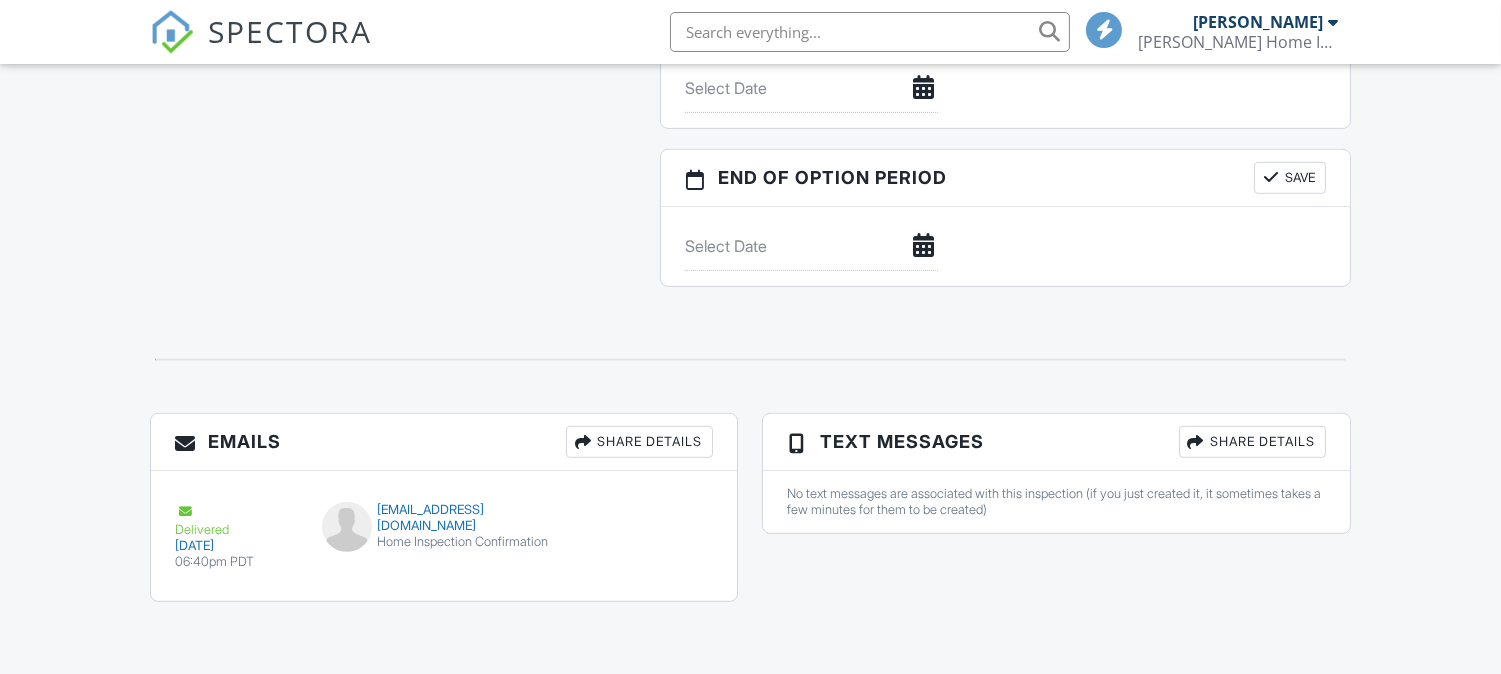 click on "Share Details" at bounding box center [639, 442] 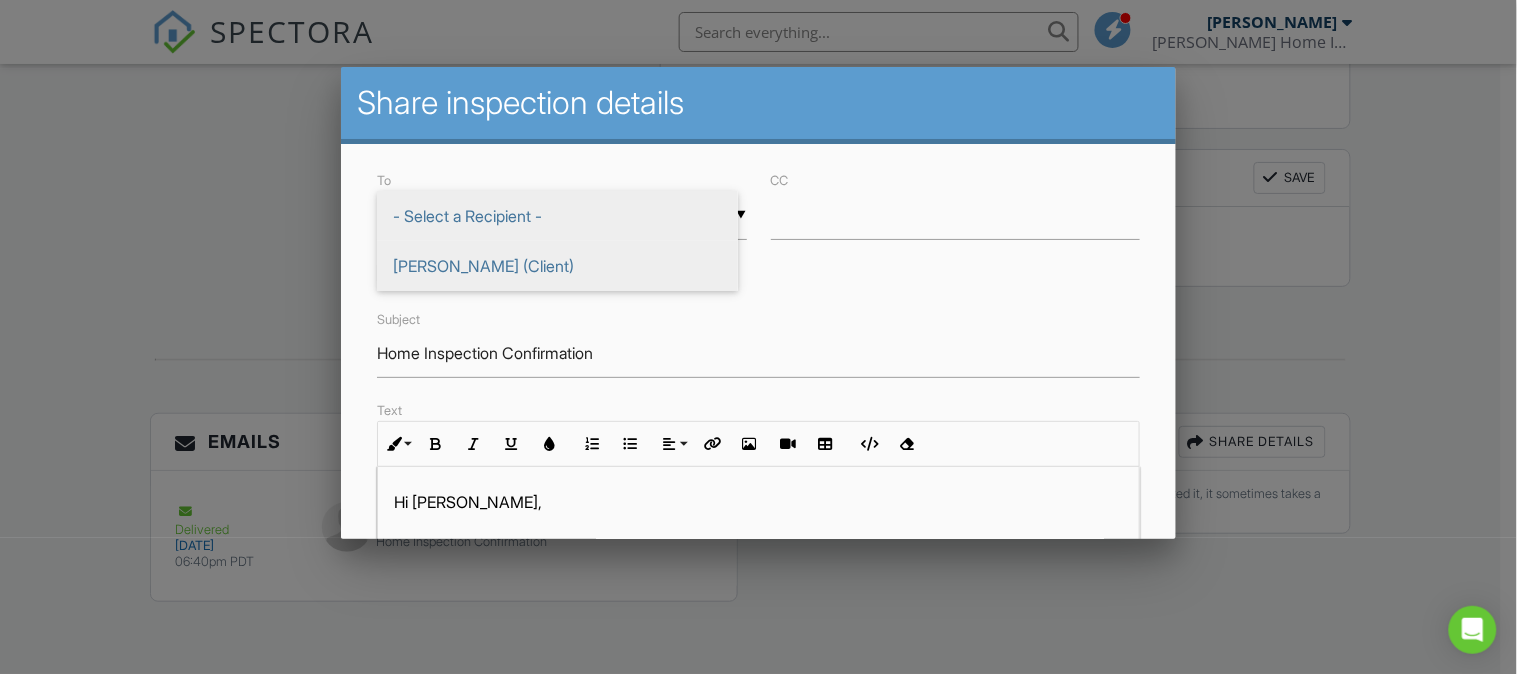 click on "[PERSON_NAME] (Client)" at bounding box center (557, 266) 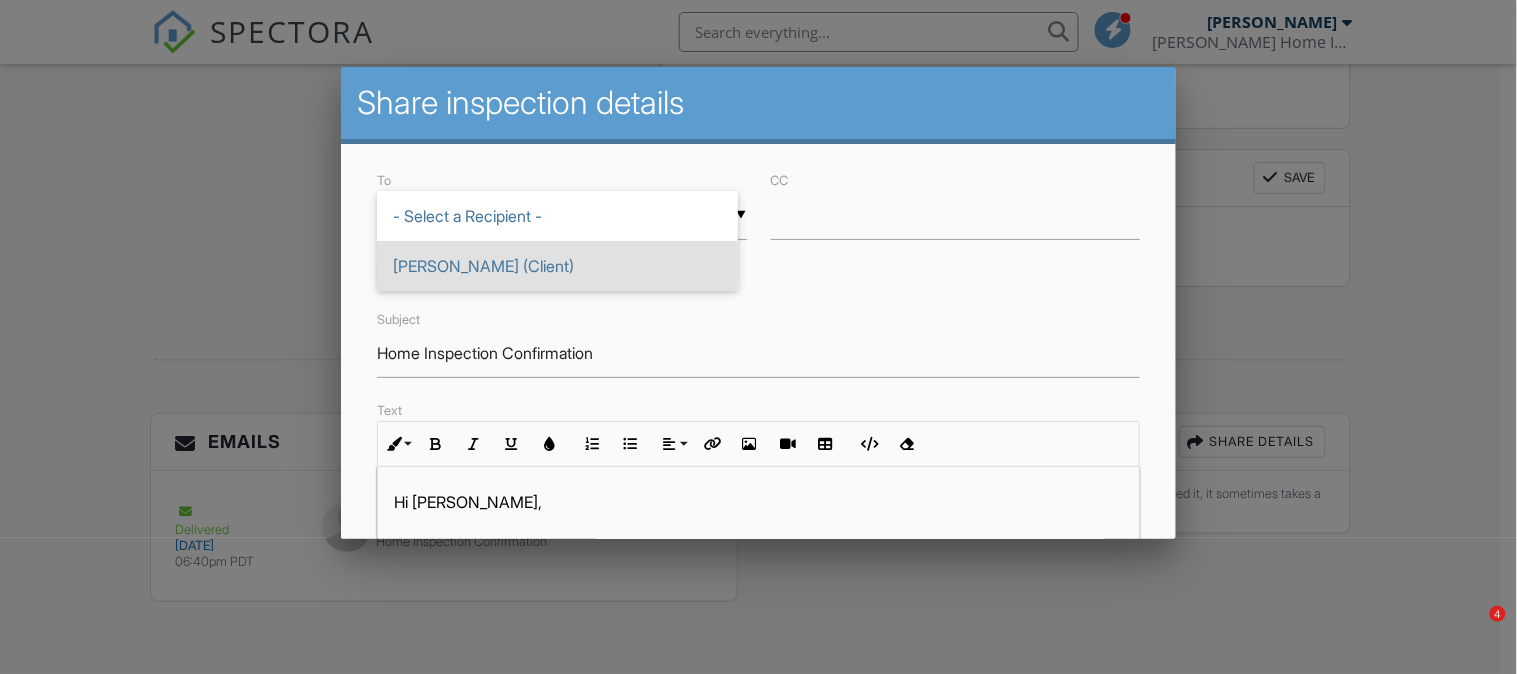 type on "[PERSON_NAME] (Client)" 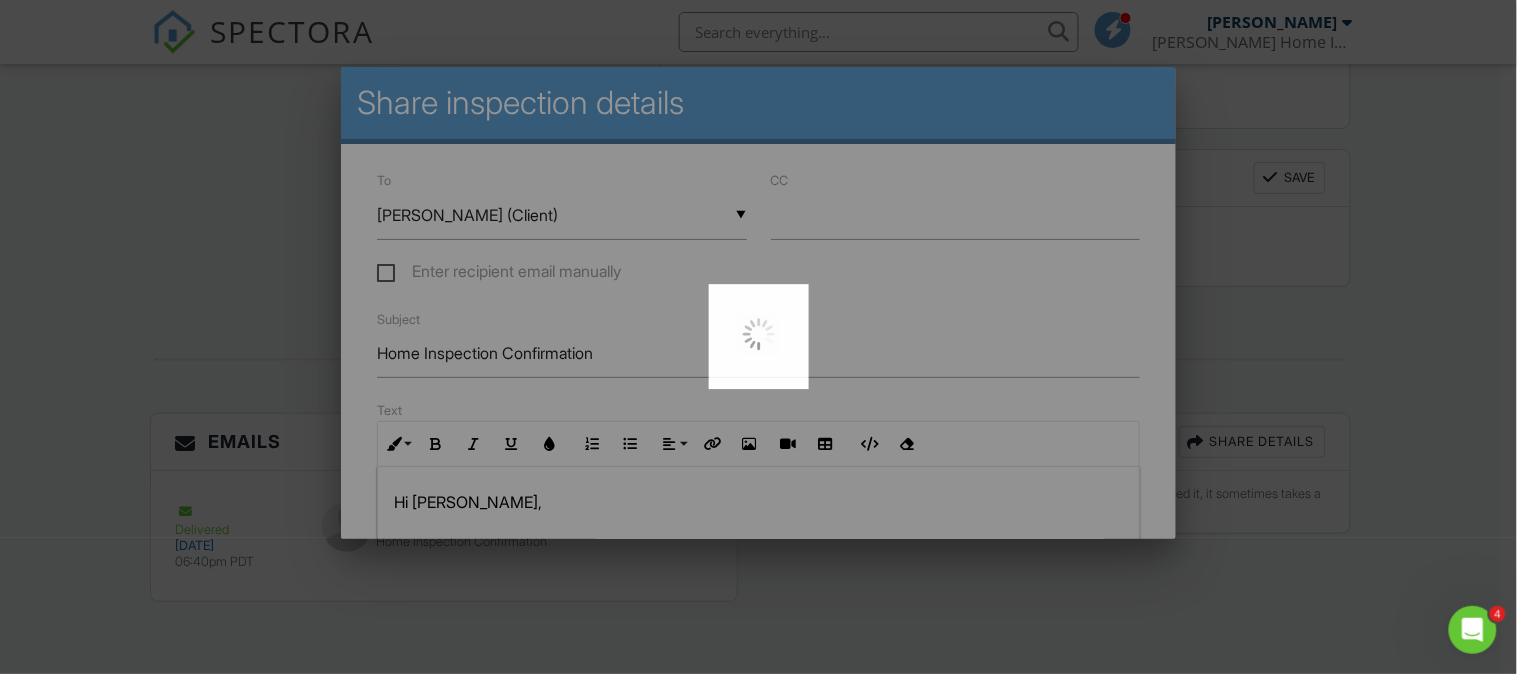 scroll, scrollTop: 0, scrollLeft: 0, axis: both 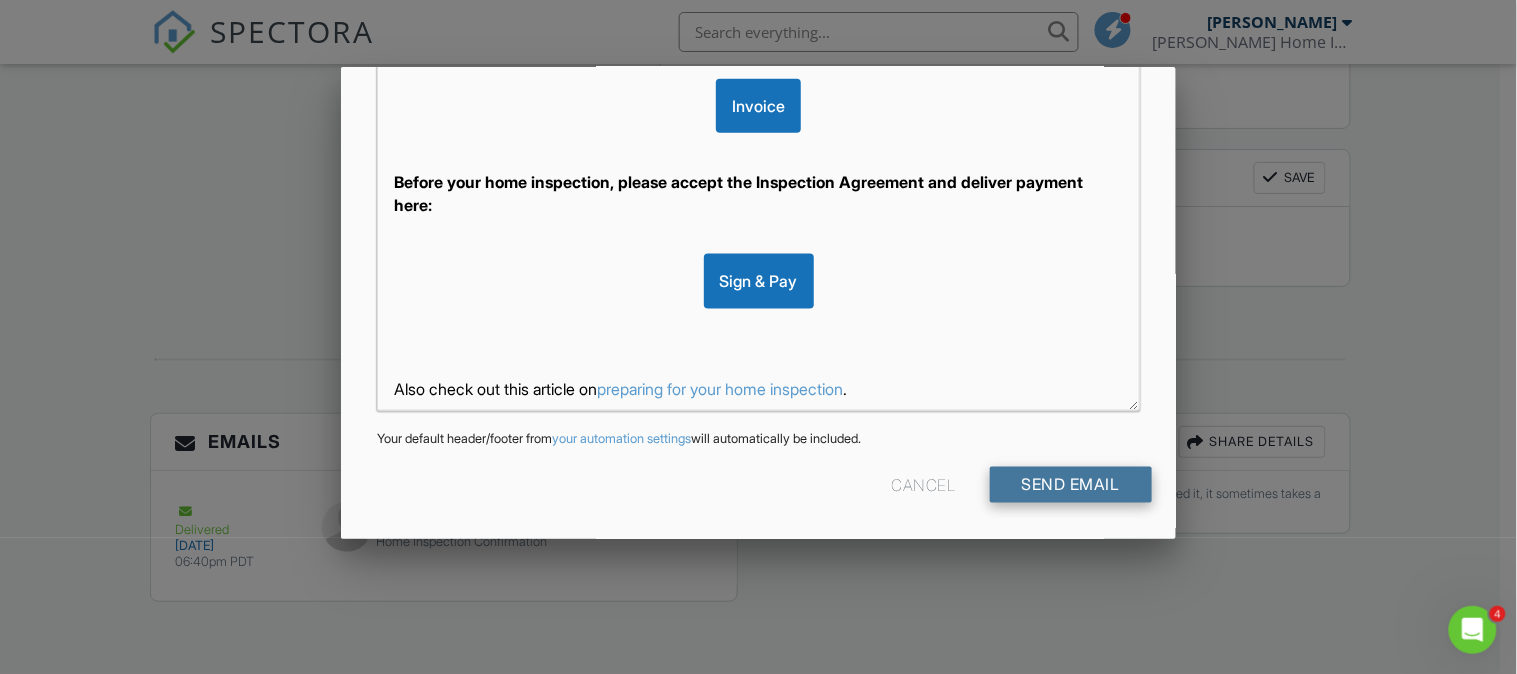 click on "Send Email" at bounding box center [1071, 485] 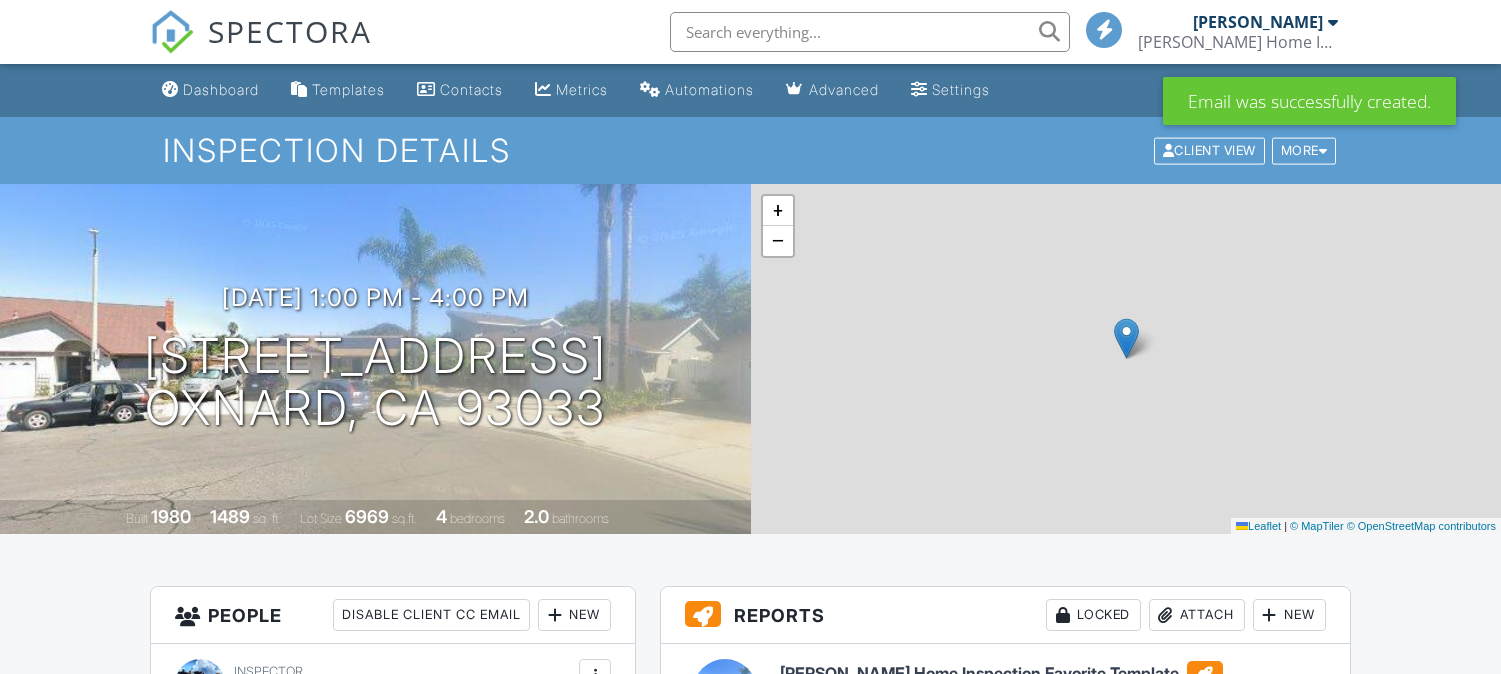 scroll, scrollTop: 0, scrollLeft: 0, axis: both 